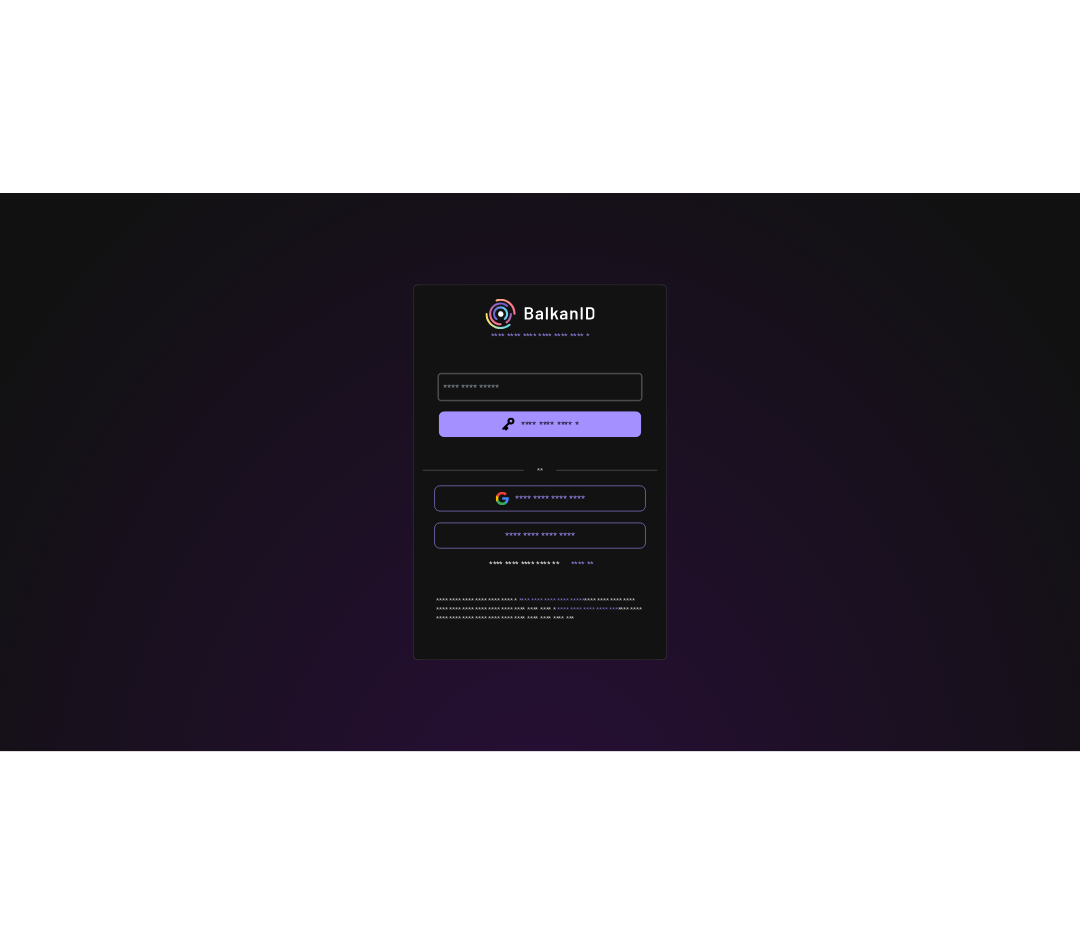 scroll, scrollTop: 0, scrollLeft: 0, axis: both 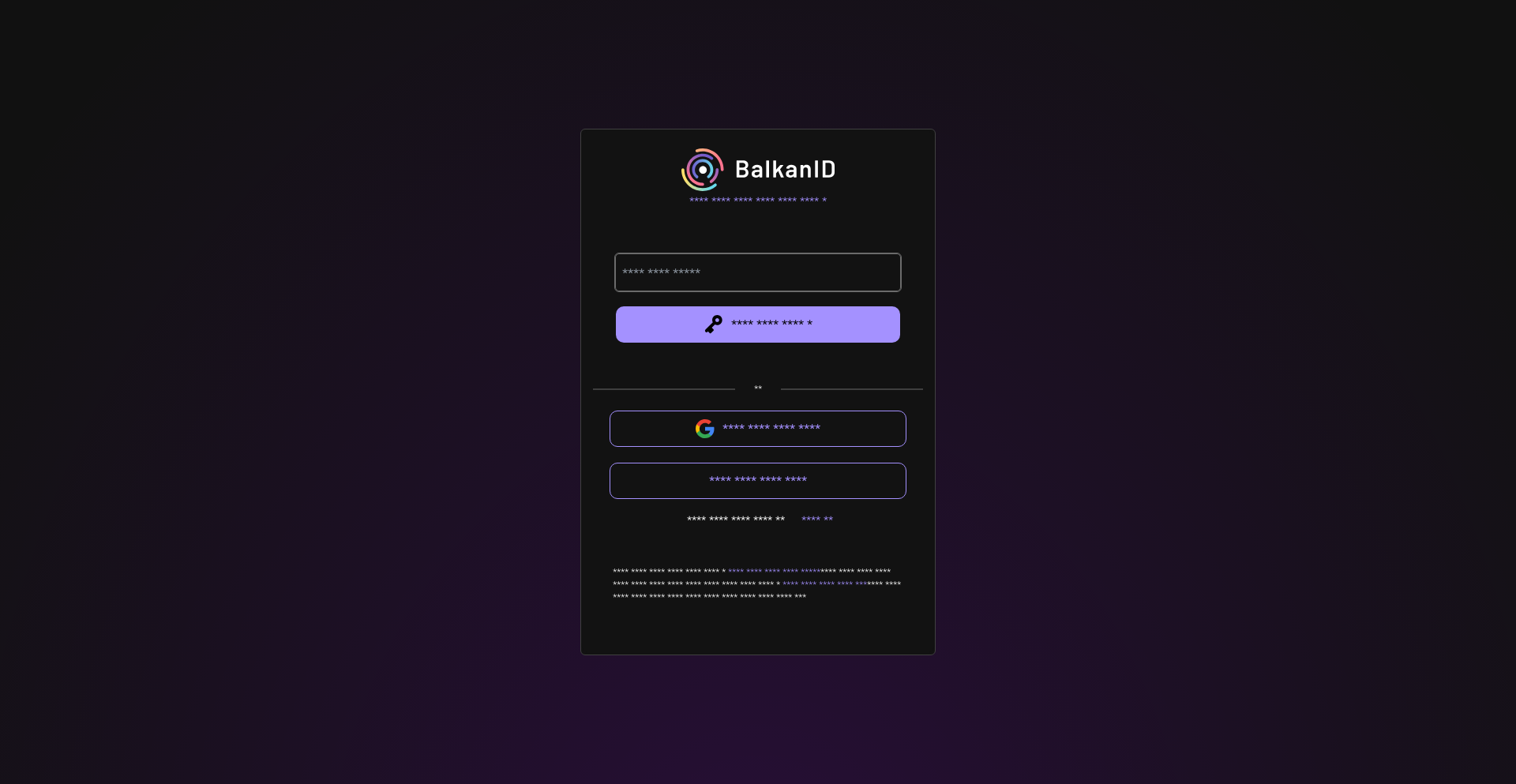 click at bounding box center [758, 273] 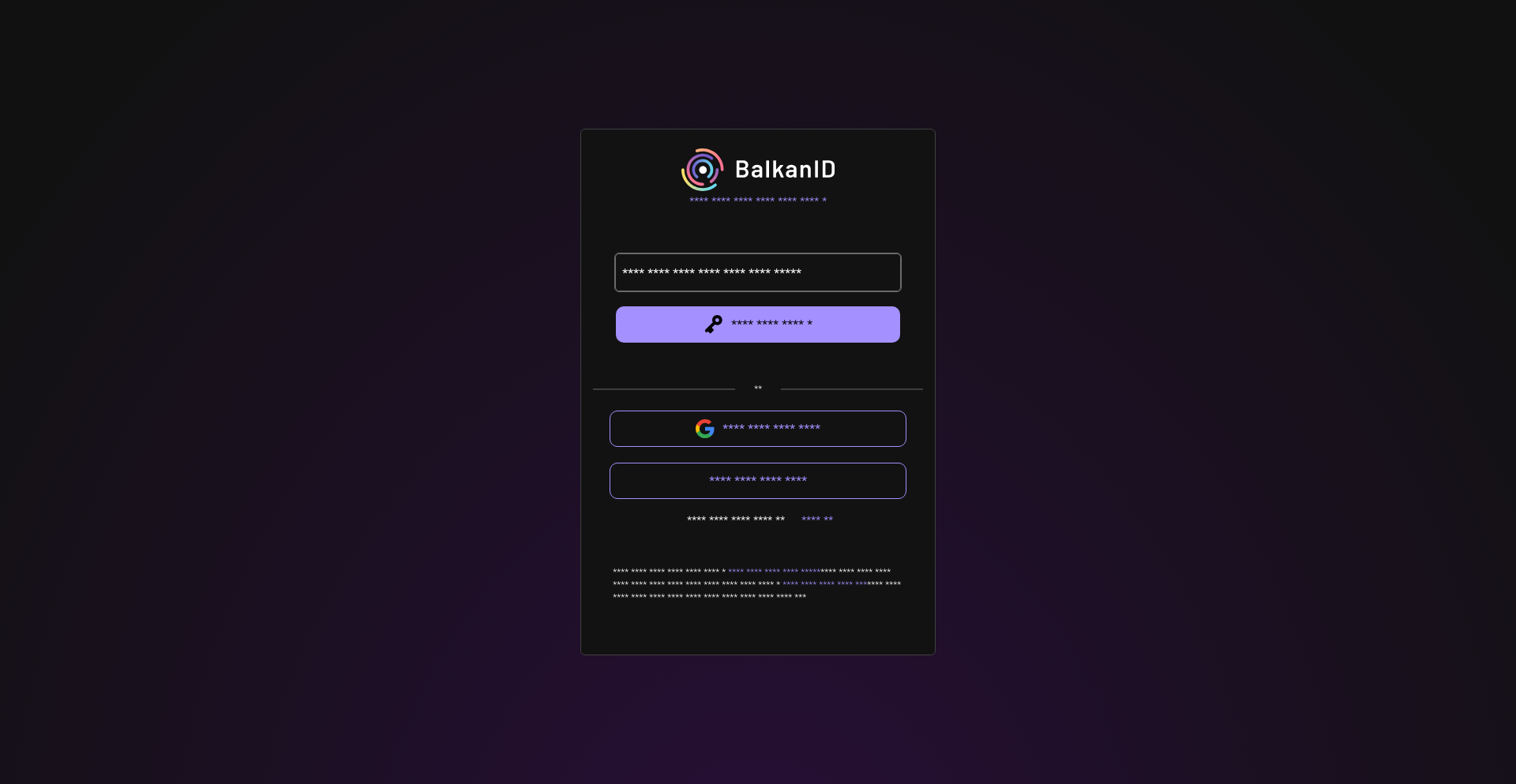 type on "**********" 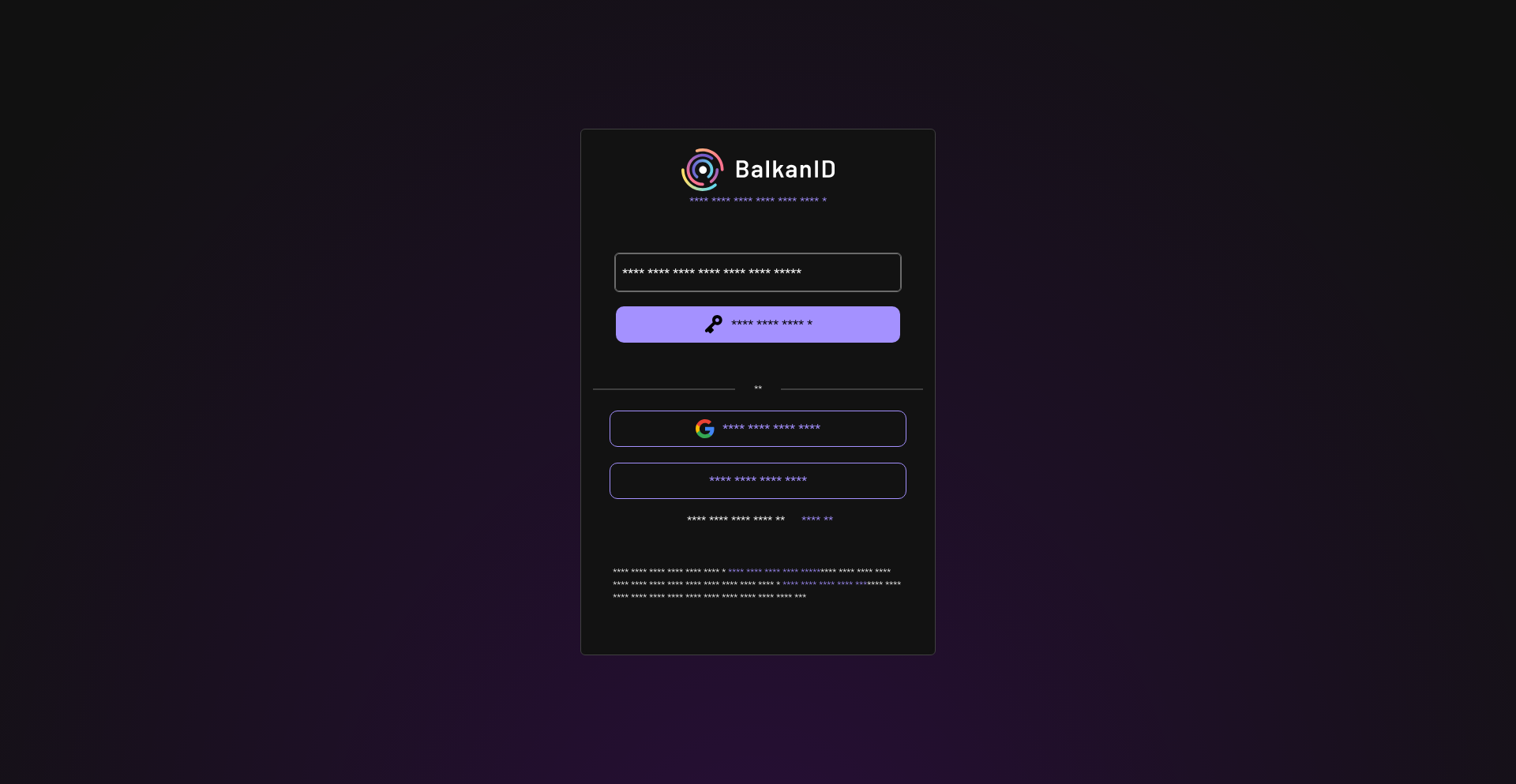 click on "**********" at bounding box center [758, 392] 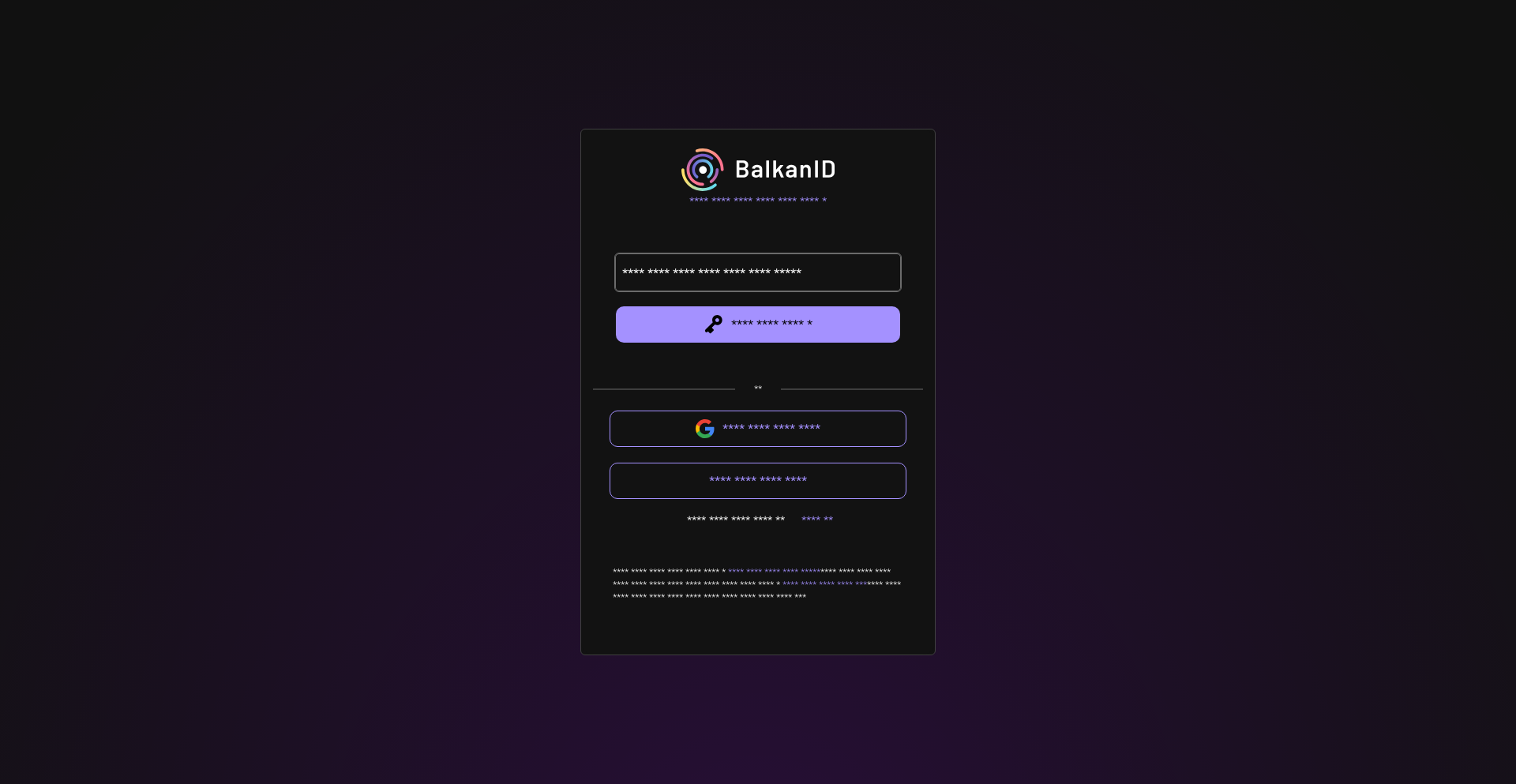 click on "**********" at bounding box center (758, 273) 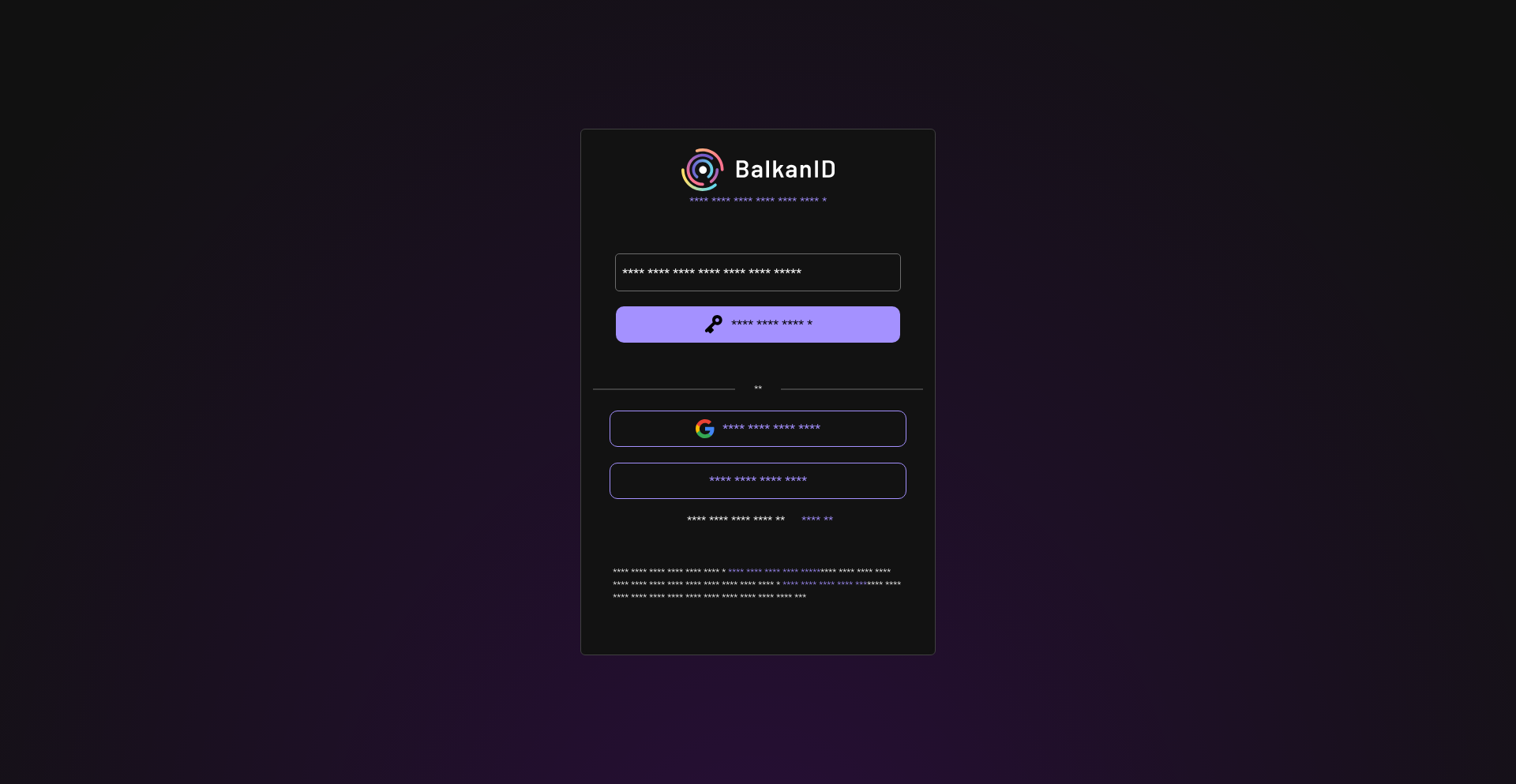 click on "**********" at bounding box center (758, 298) 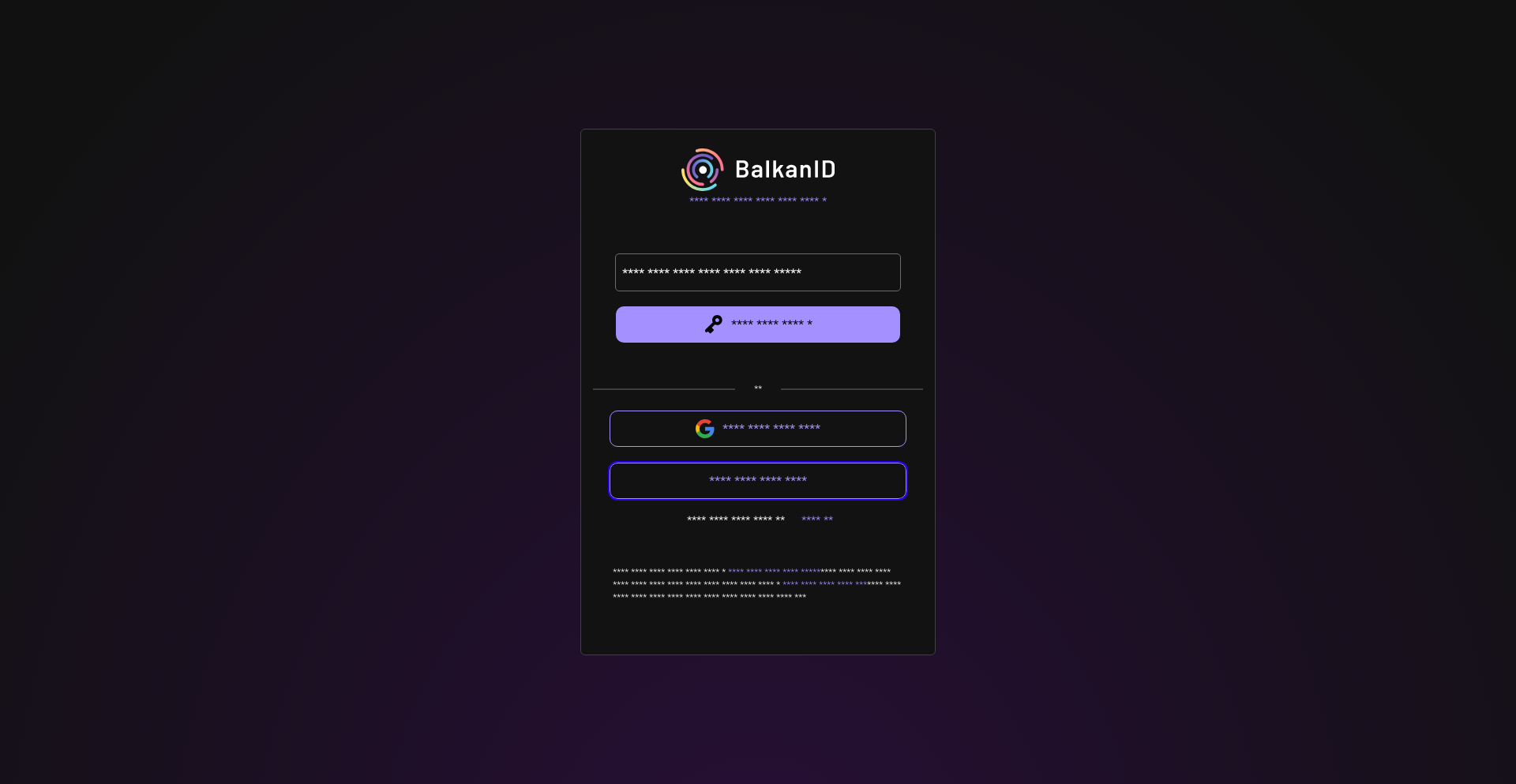 click at bounding box center (758, 481) 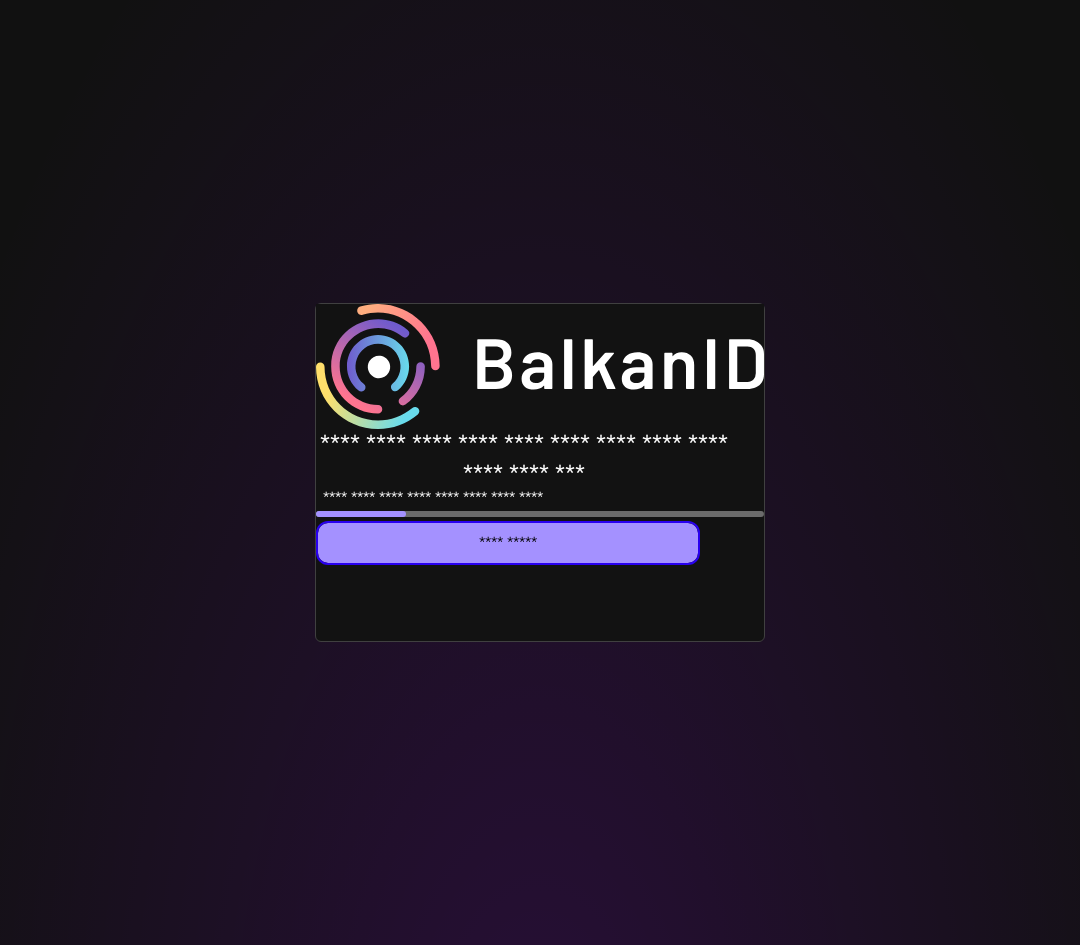click on "**********" at bounding box center [508, 543] 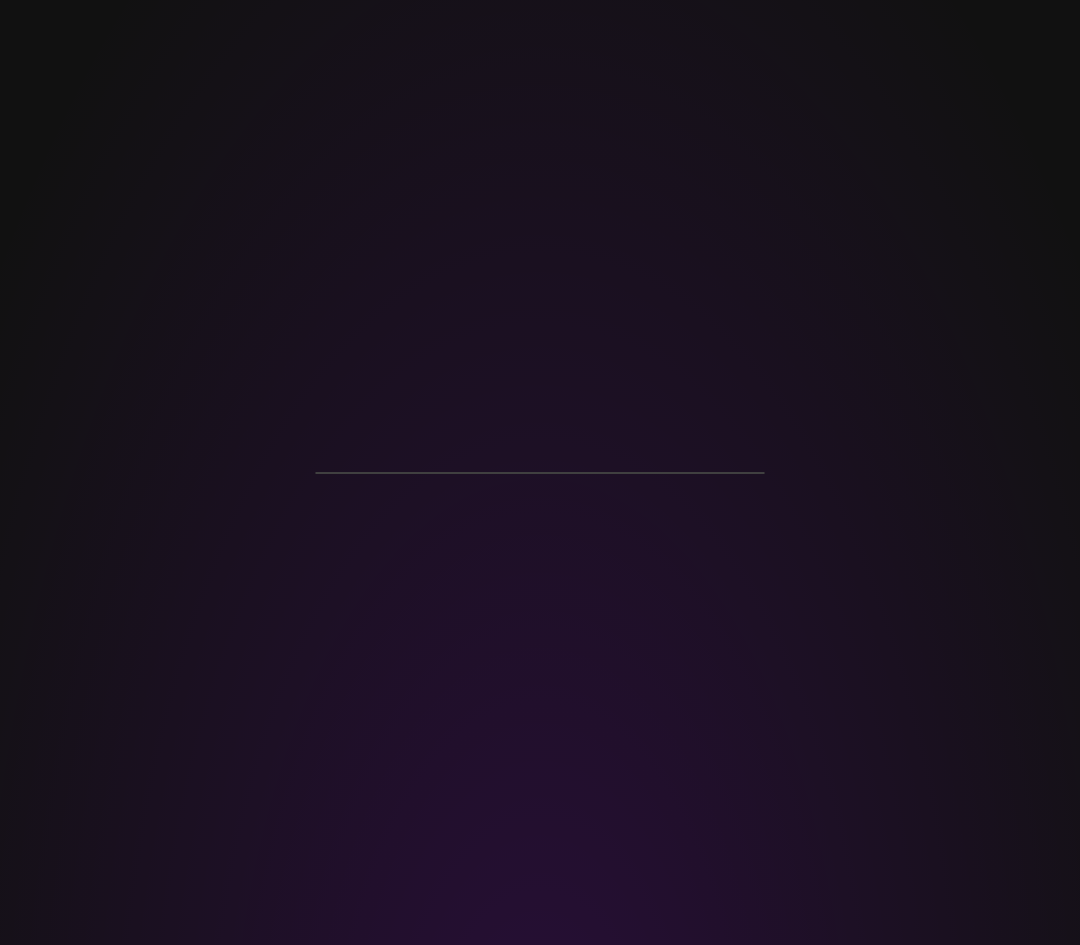 scroll, scrollTop: 0, scrollLeft: 0, axis: both 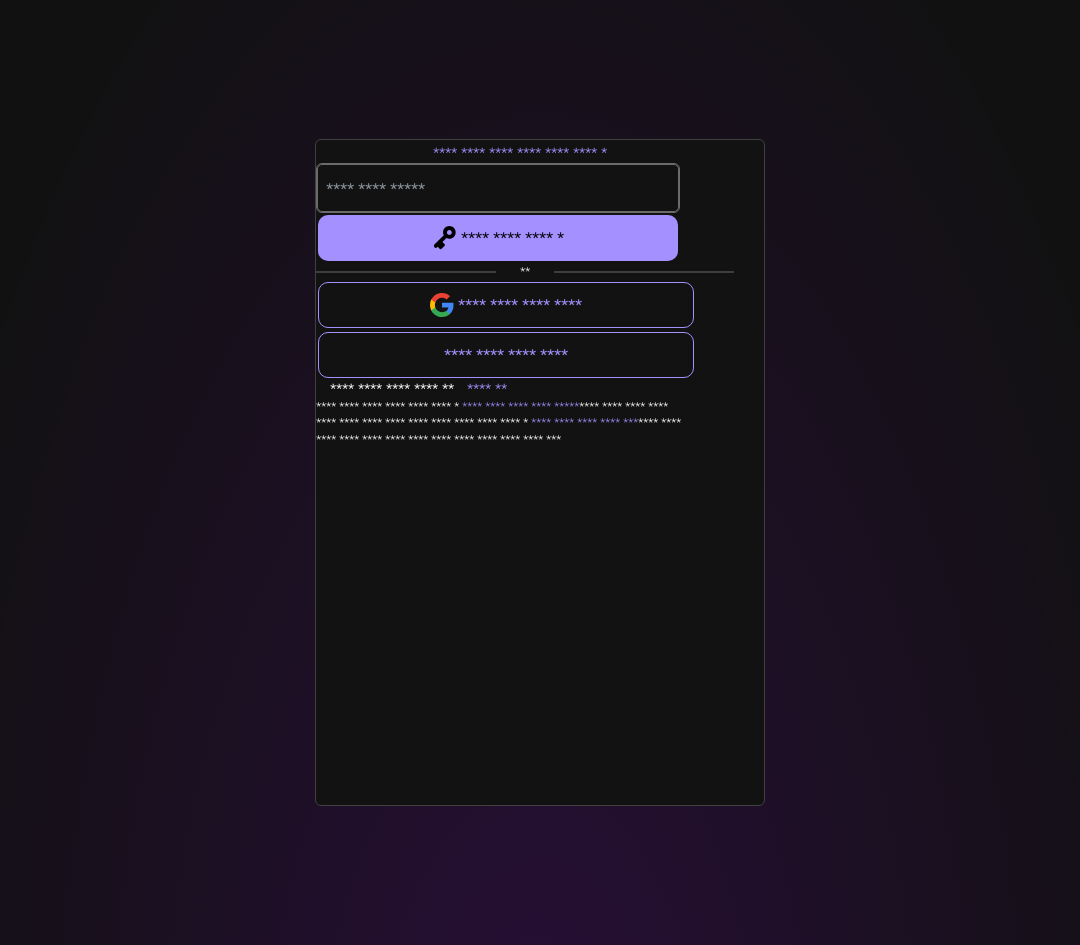 click at bounding box center [498, 189] 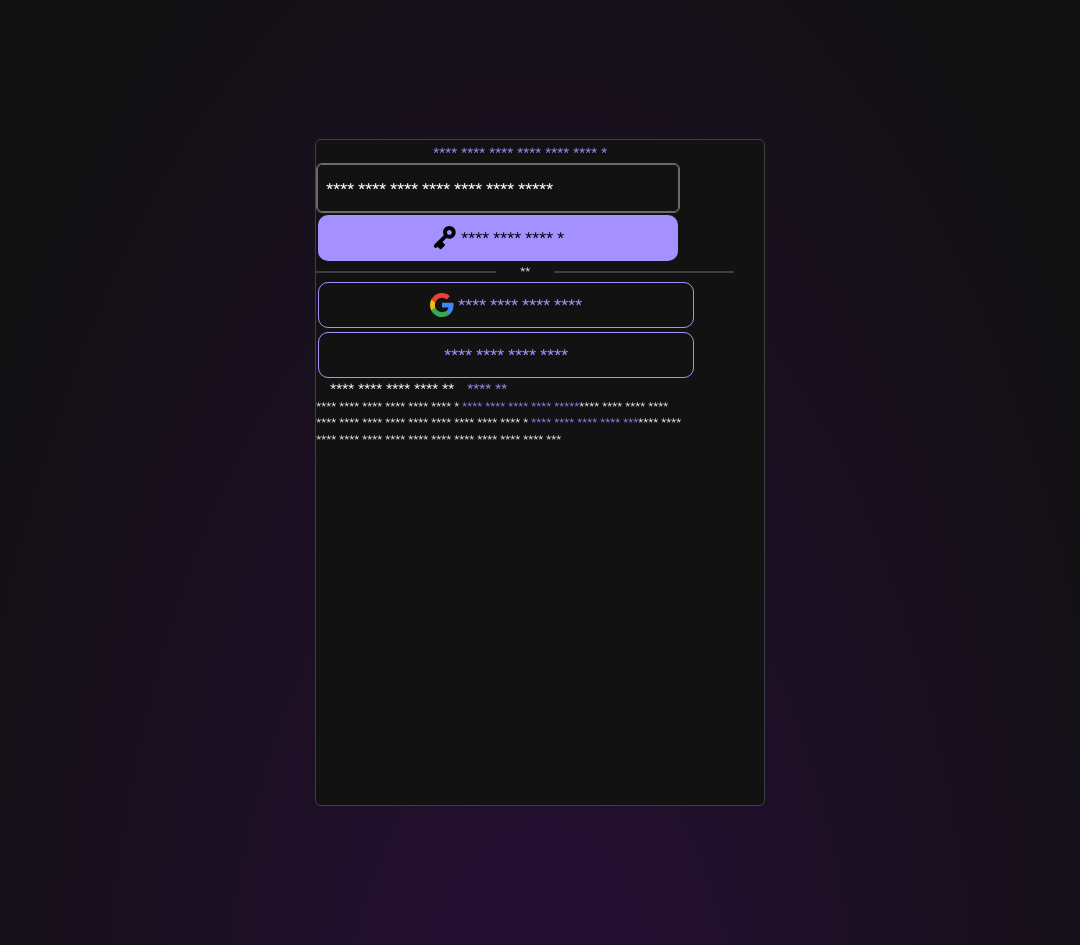 type on "**********" 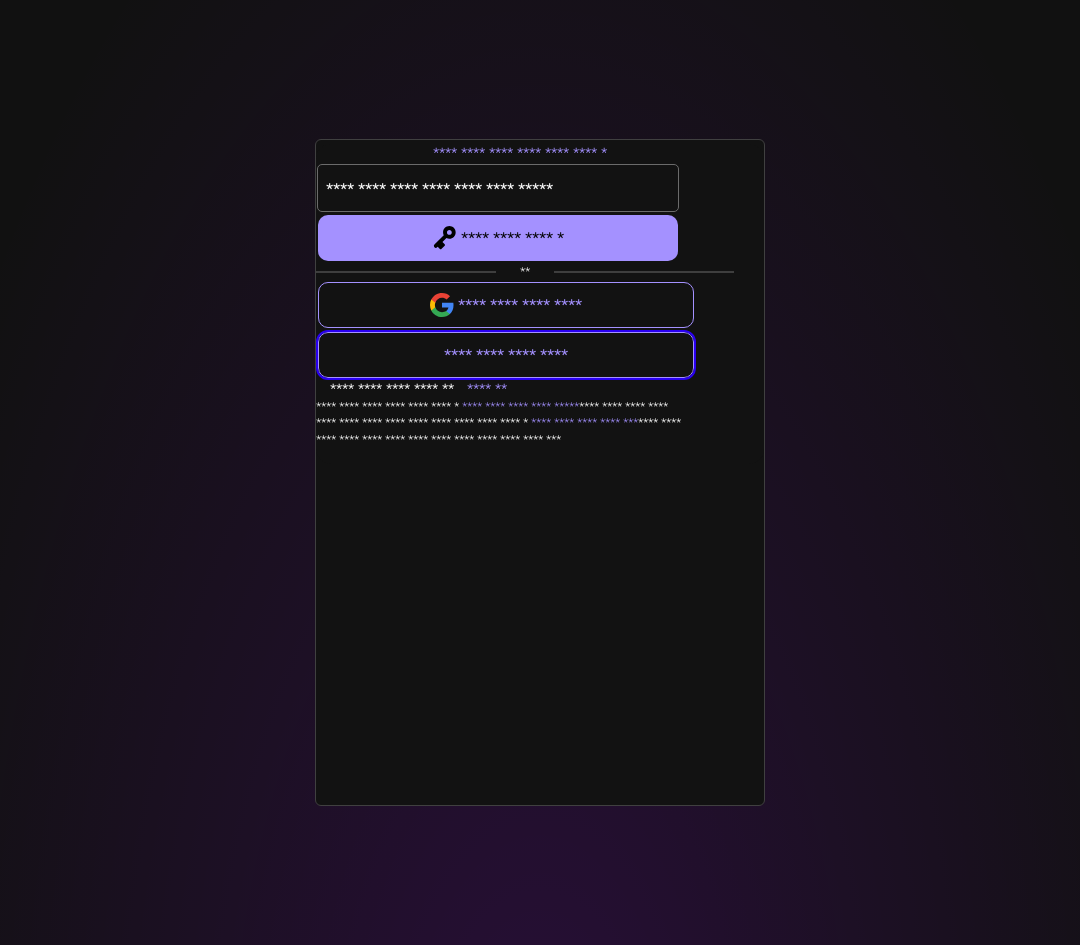 click at bounding box center (506, 355) 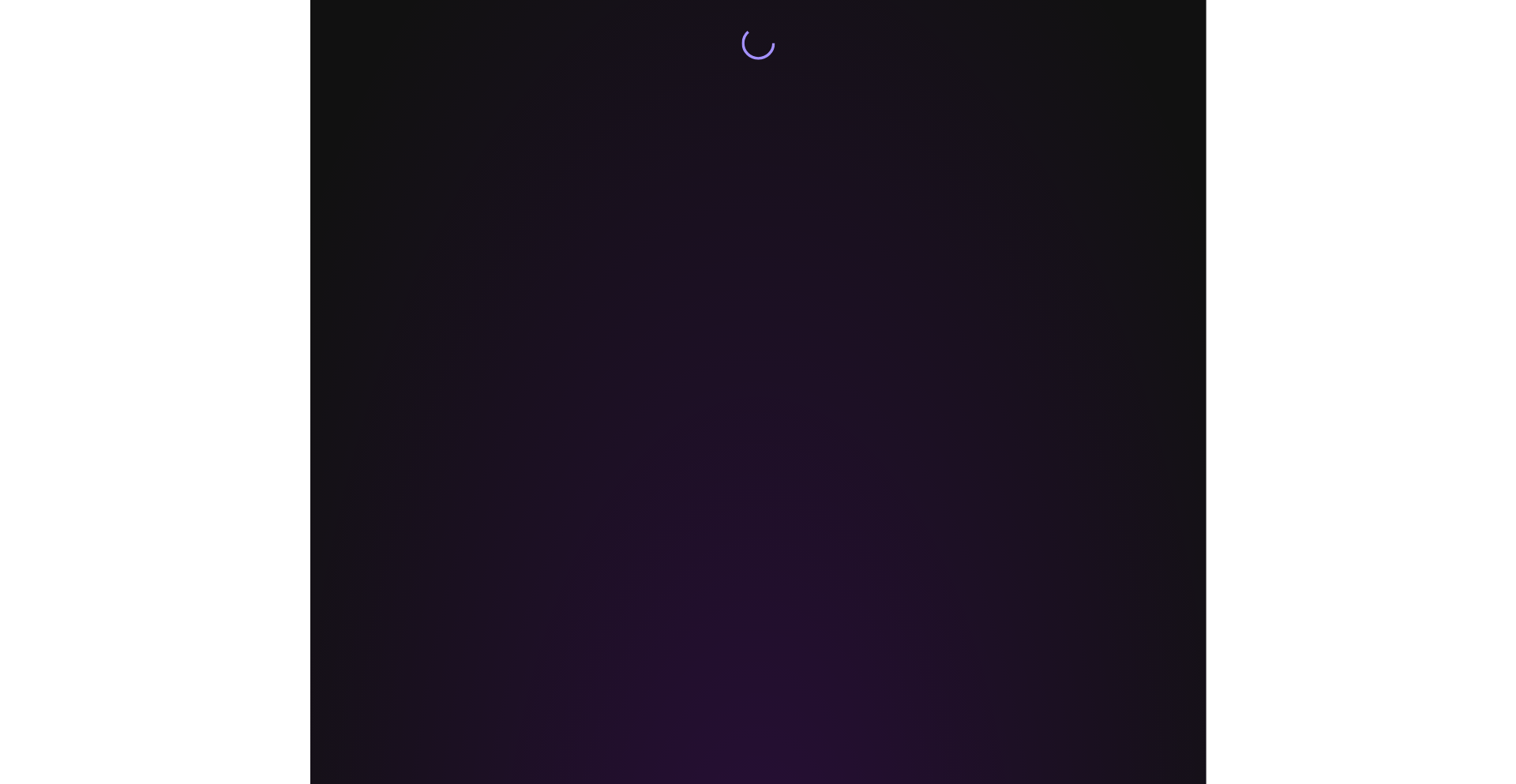 scroll, scrollTop: 0, scrollLeft: 0, axis: both 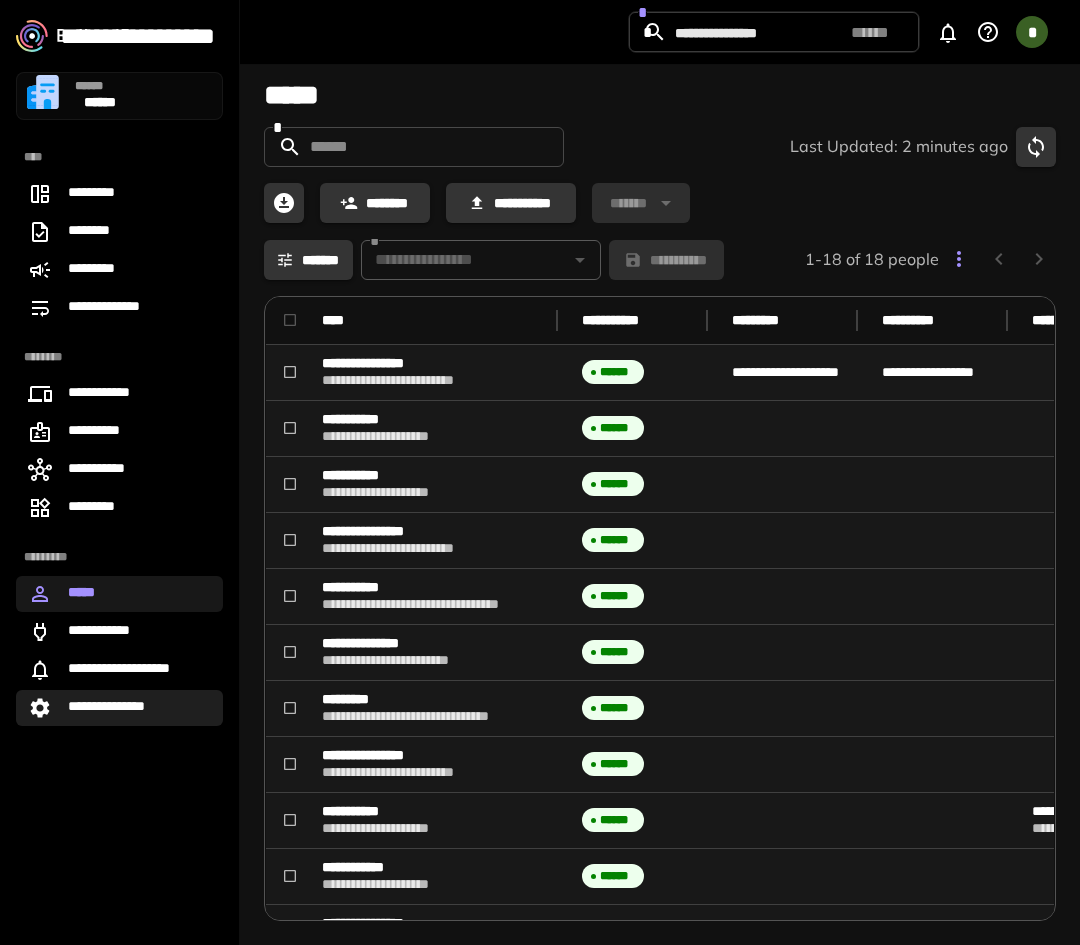 click on "**********" at bounding box center [115, 708] 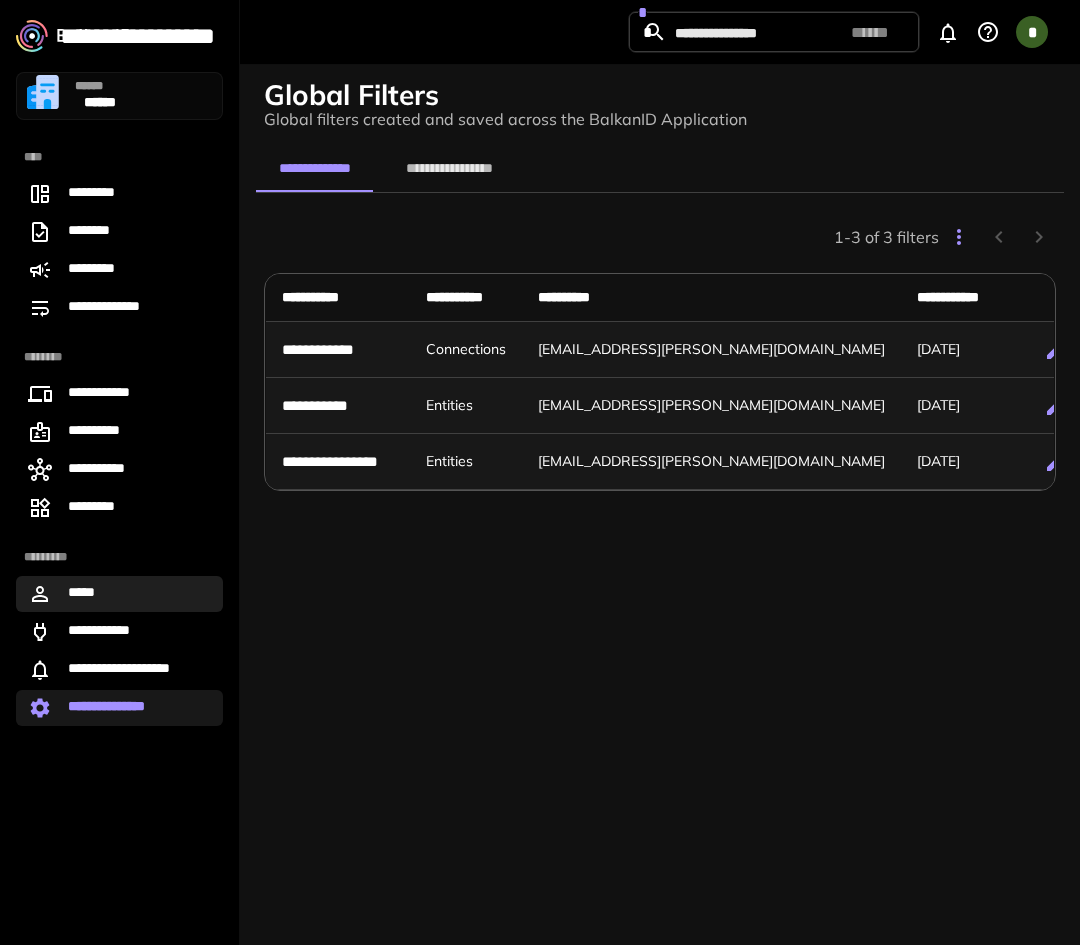 click on "*****" at bounding box center [86, 594] 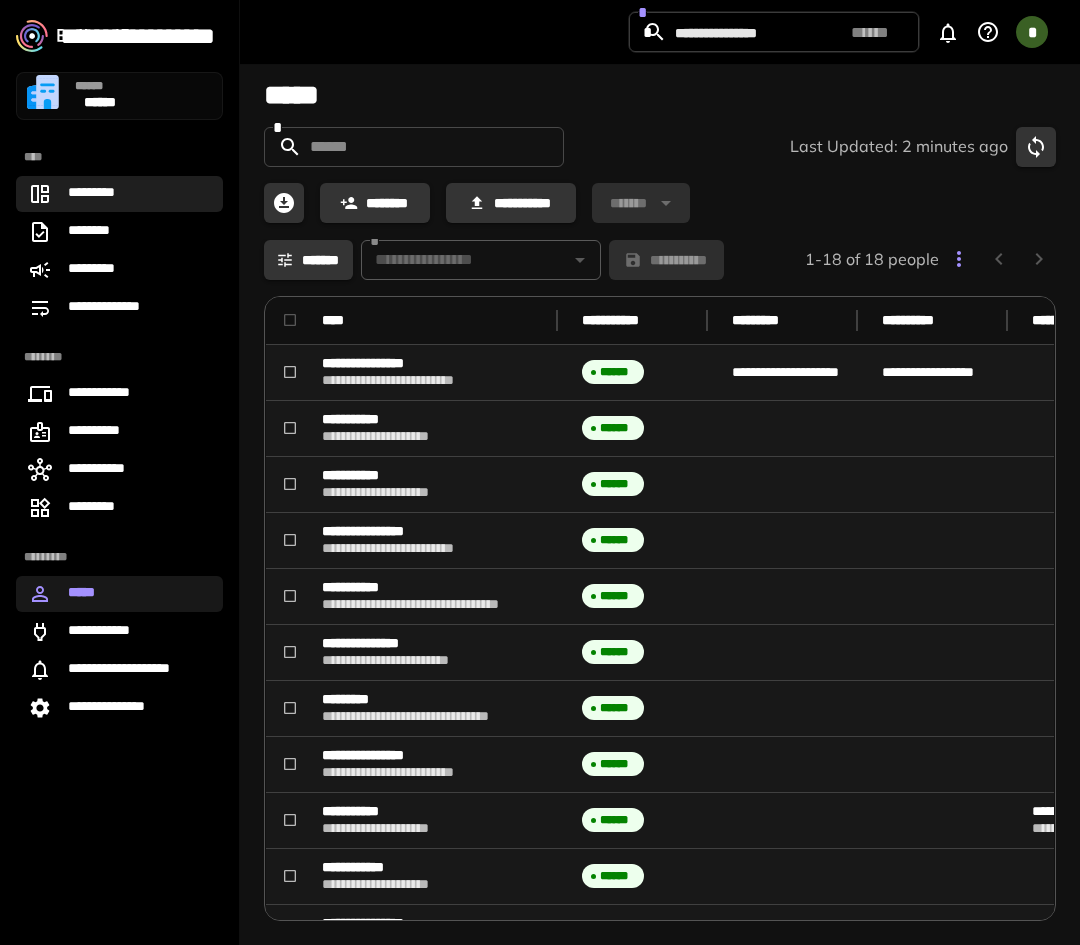 click on "*********" at bounding box center (103, 194) 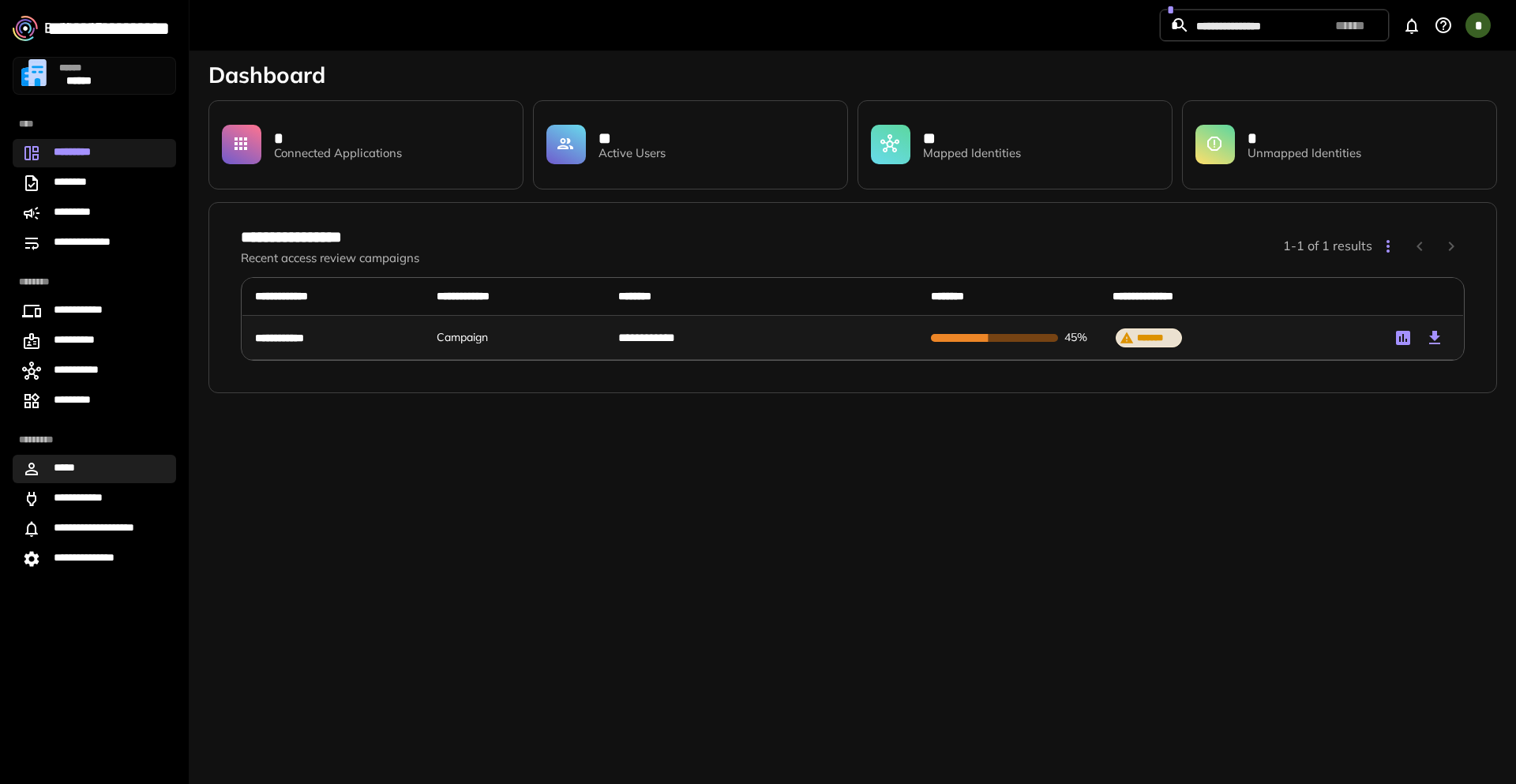 click on "*****" at bounding box center [68, 469] 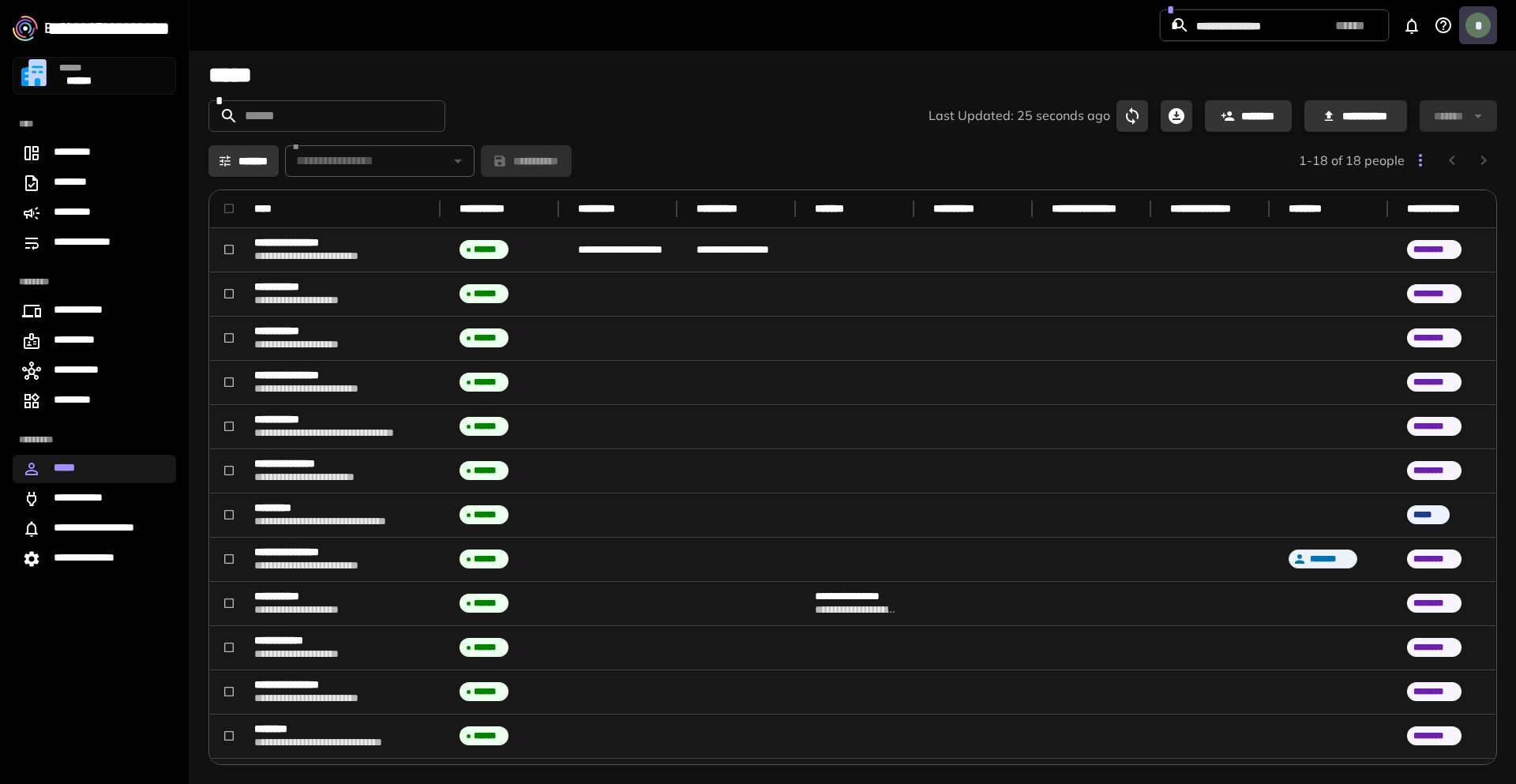 click on "*" at bounding box center (1478, 25) 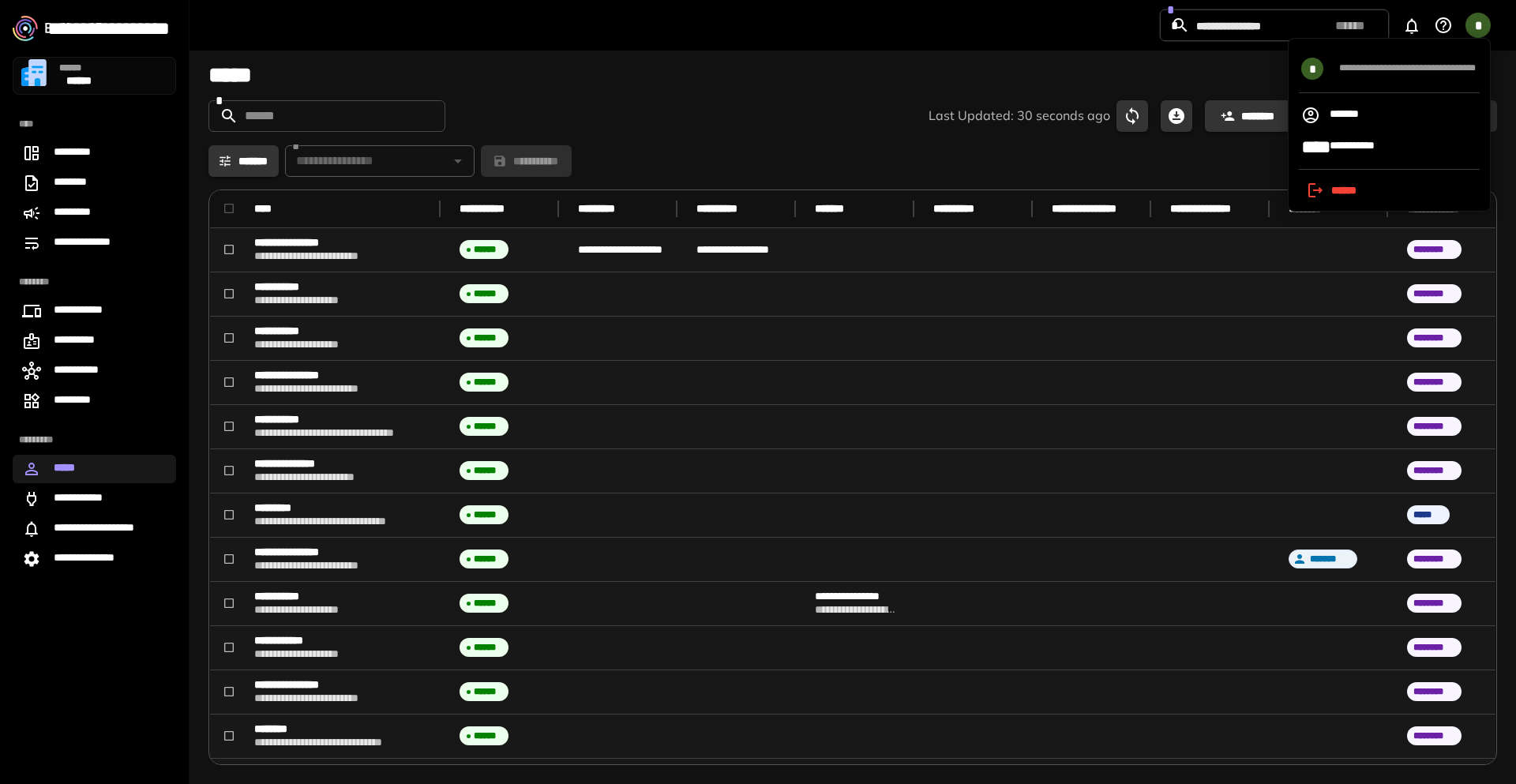 click at bounding box center (758, 392) 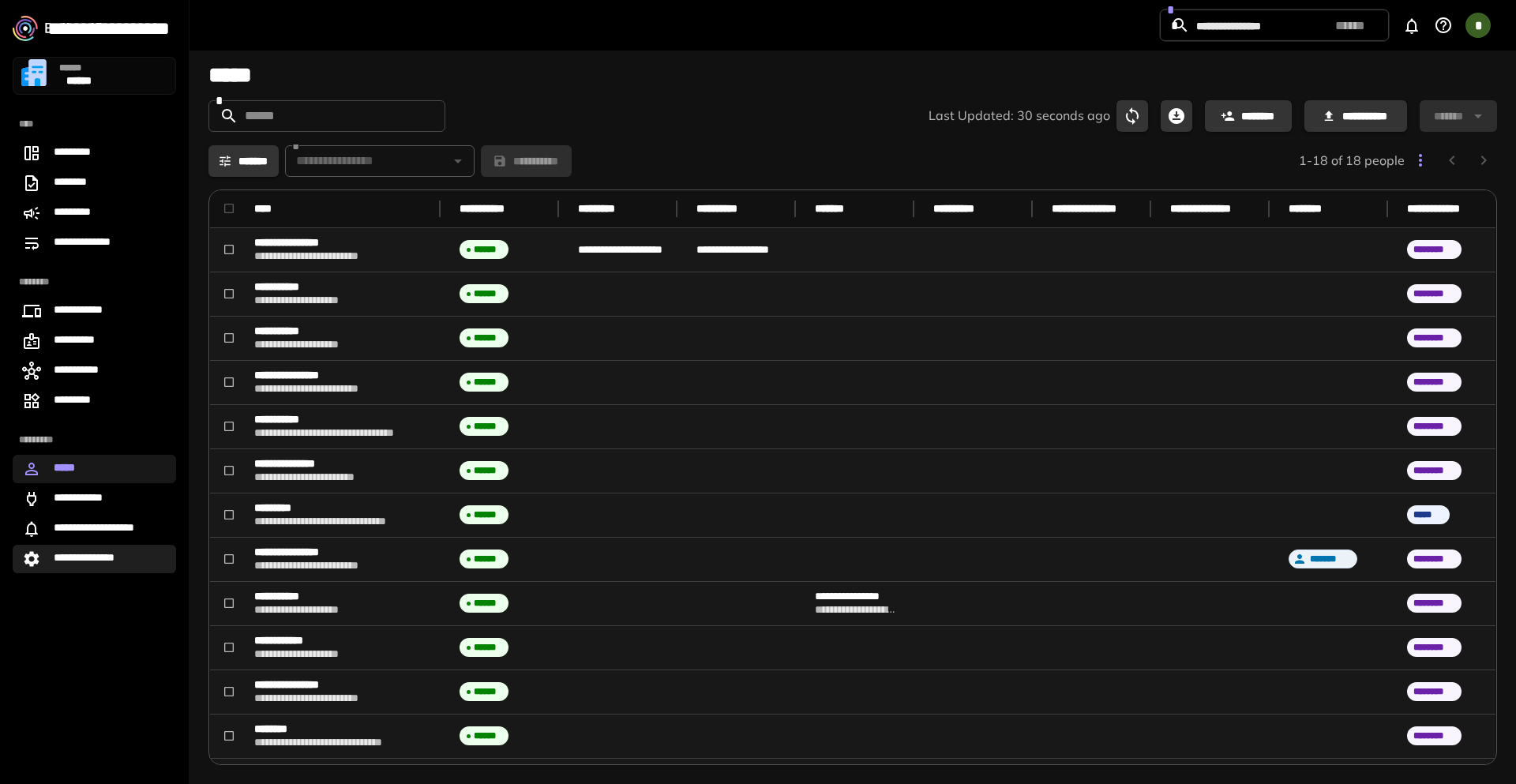 click on "**********" at bounding box center (91, 559) 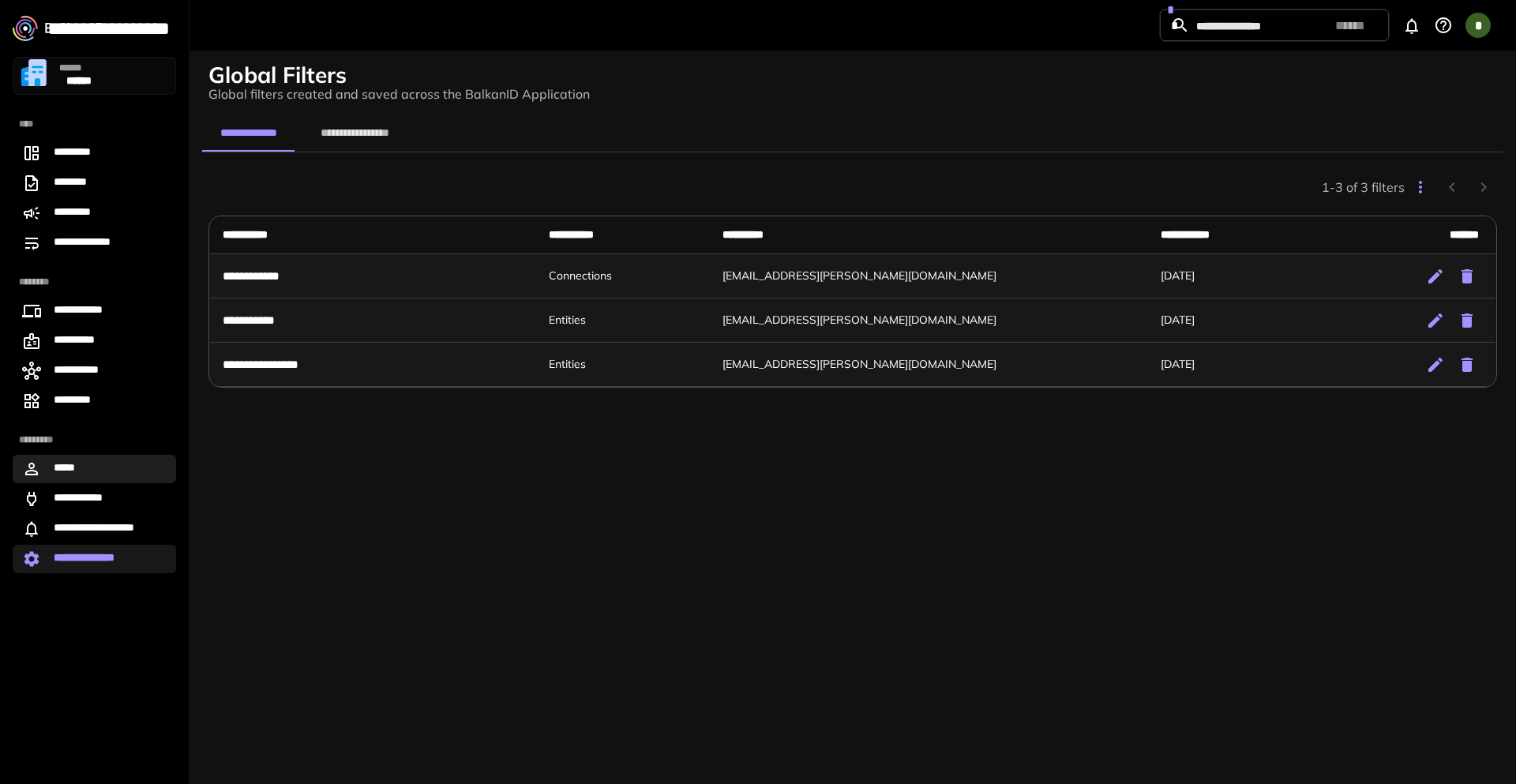click on "*****" at bounding box center [94, 469] 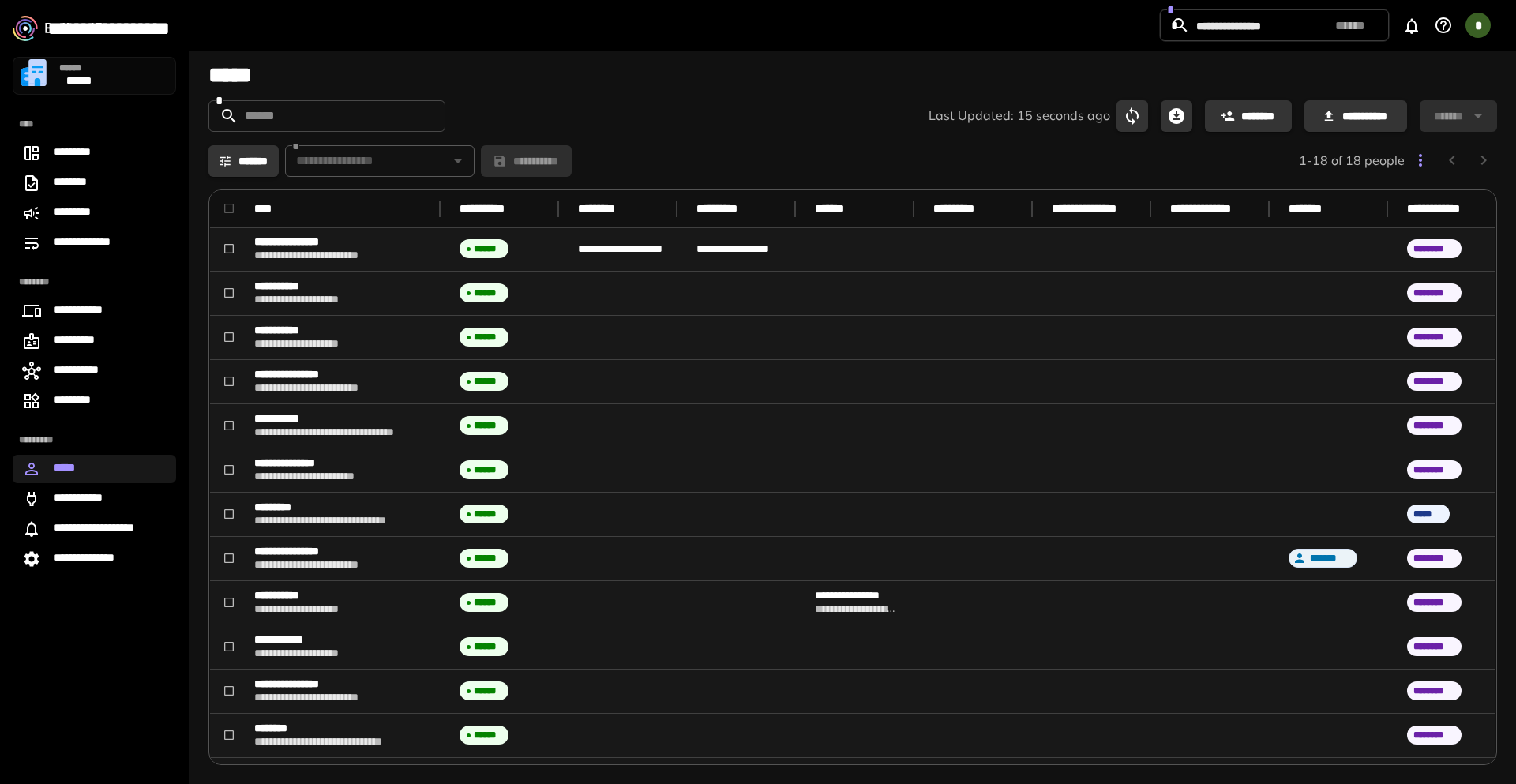 scroll, scrollTop: 0, scrollLeft: 0, axis: both 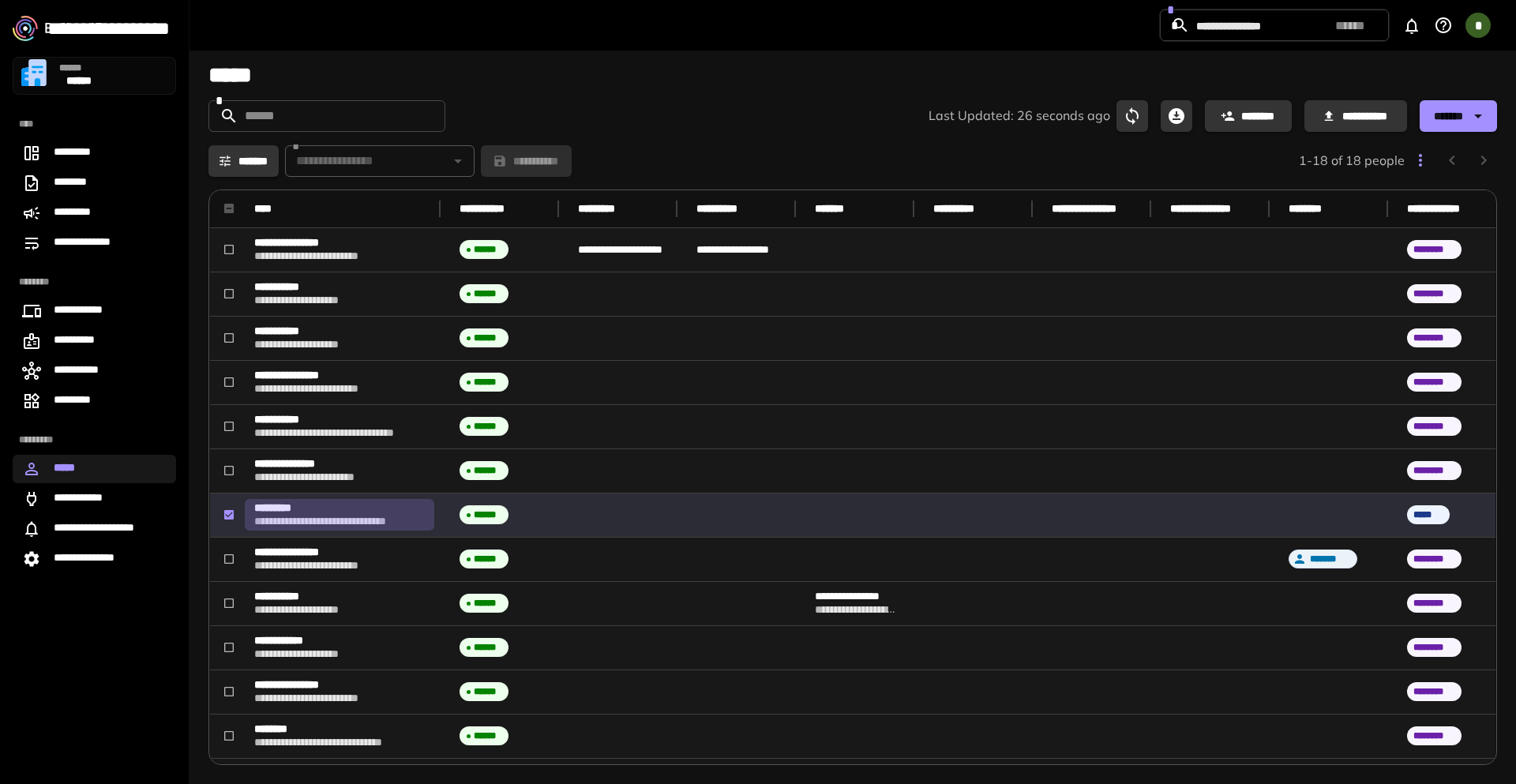 click on "**********" at bounding box center [340, 521] 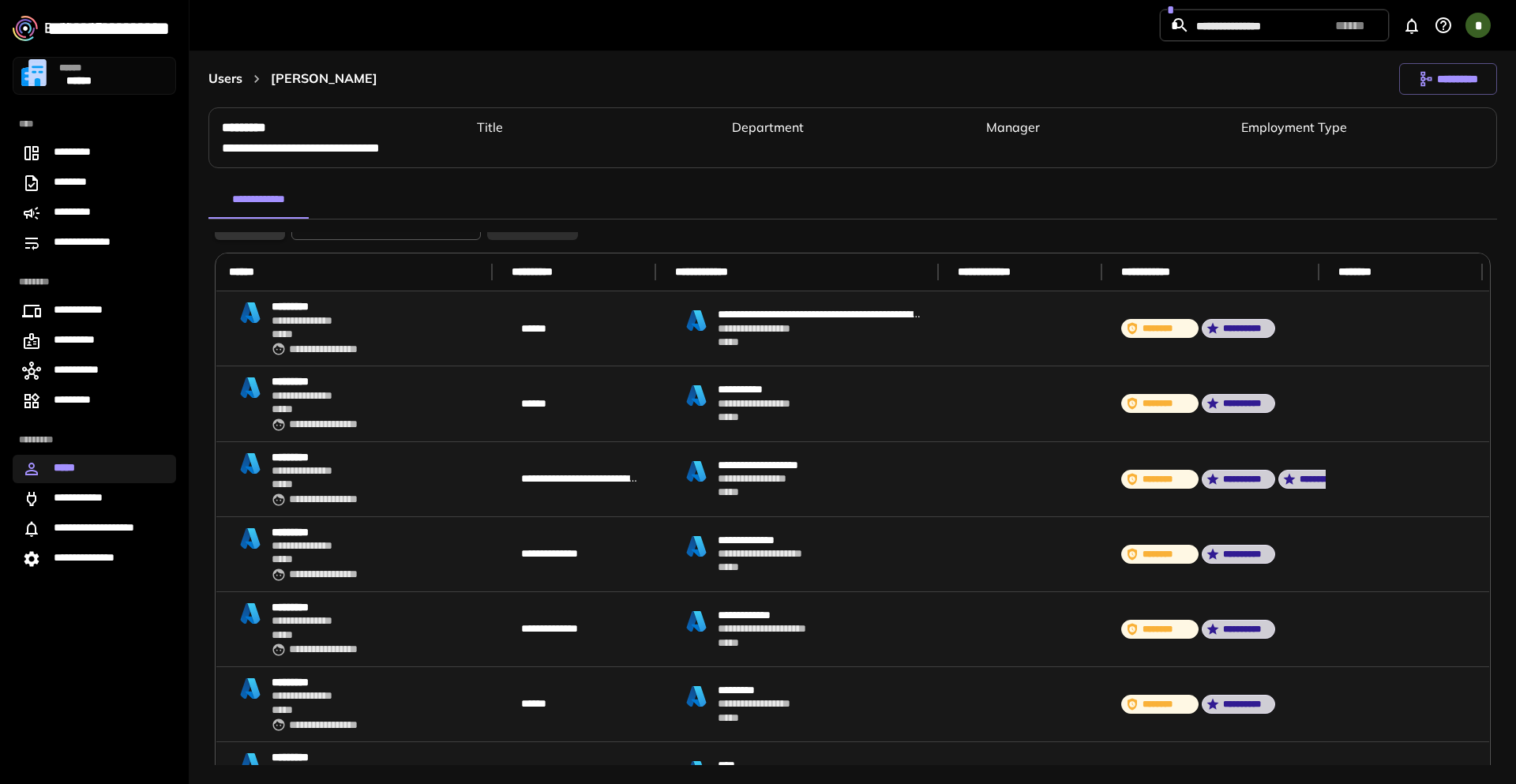 scroll, scrollTop: 0, scrollLeft: 0, axis: both 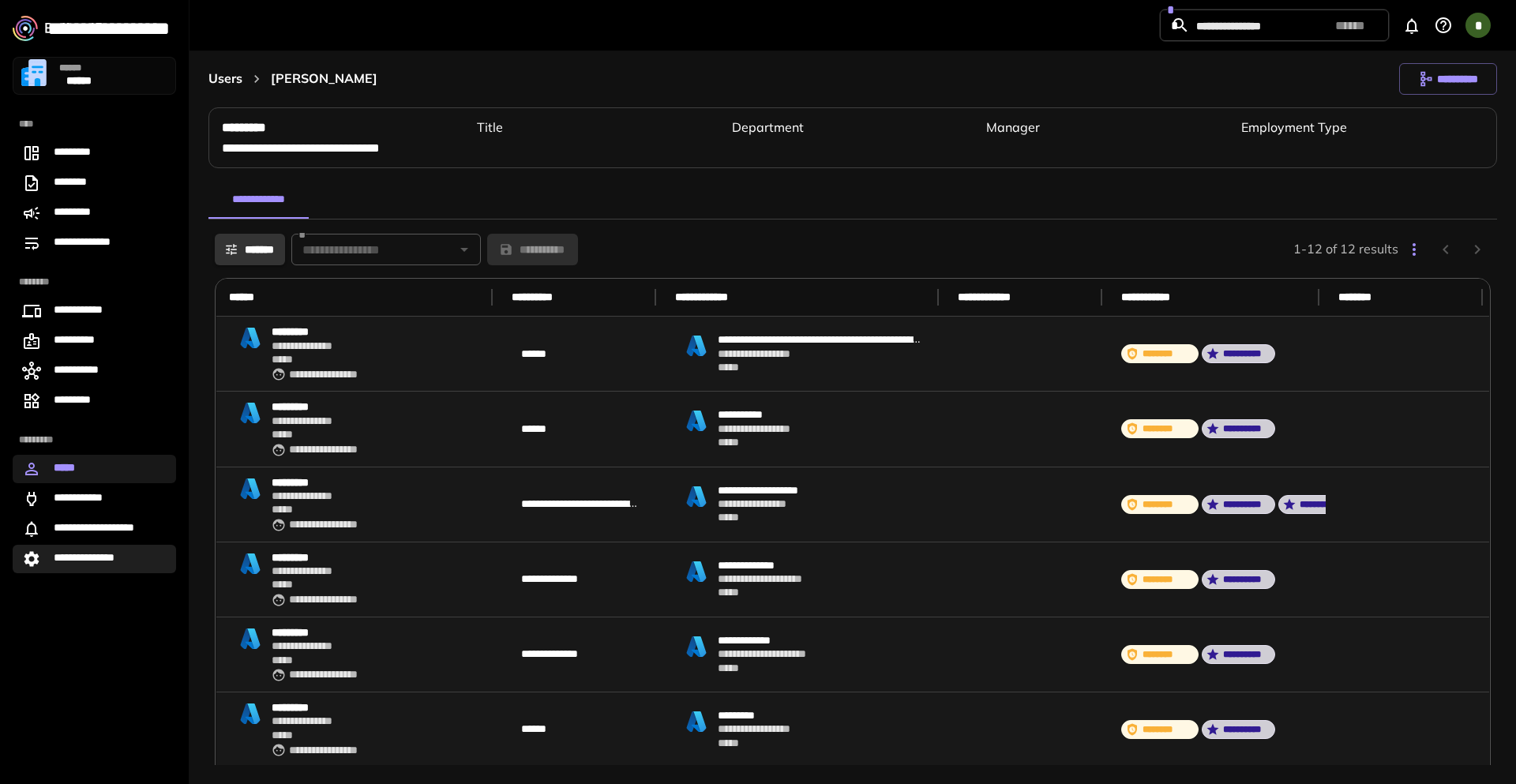 click on "**********" at bounding box center [91, 559] 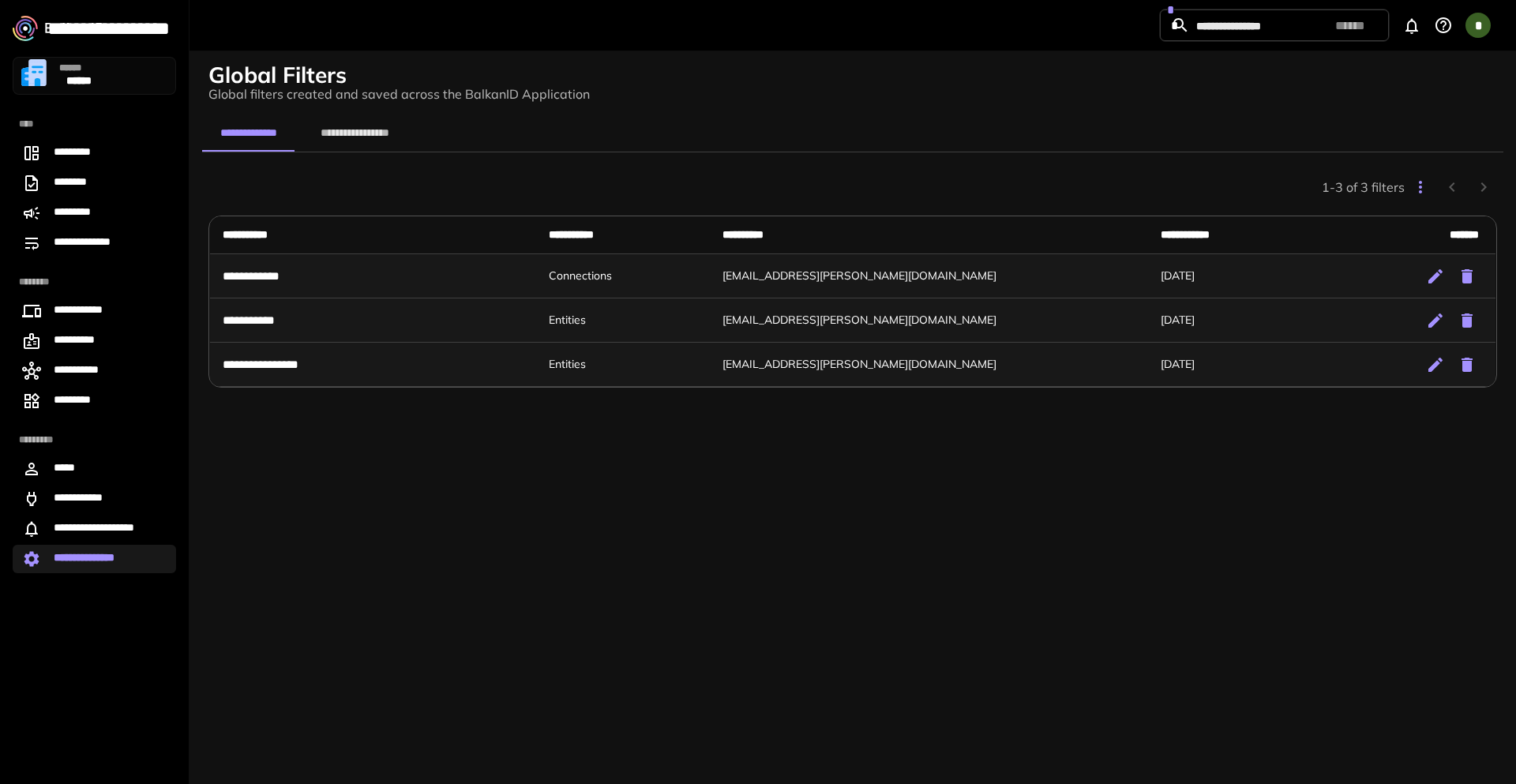 click on "**********" at bounding box center (355, 133) 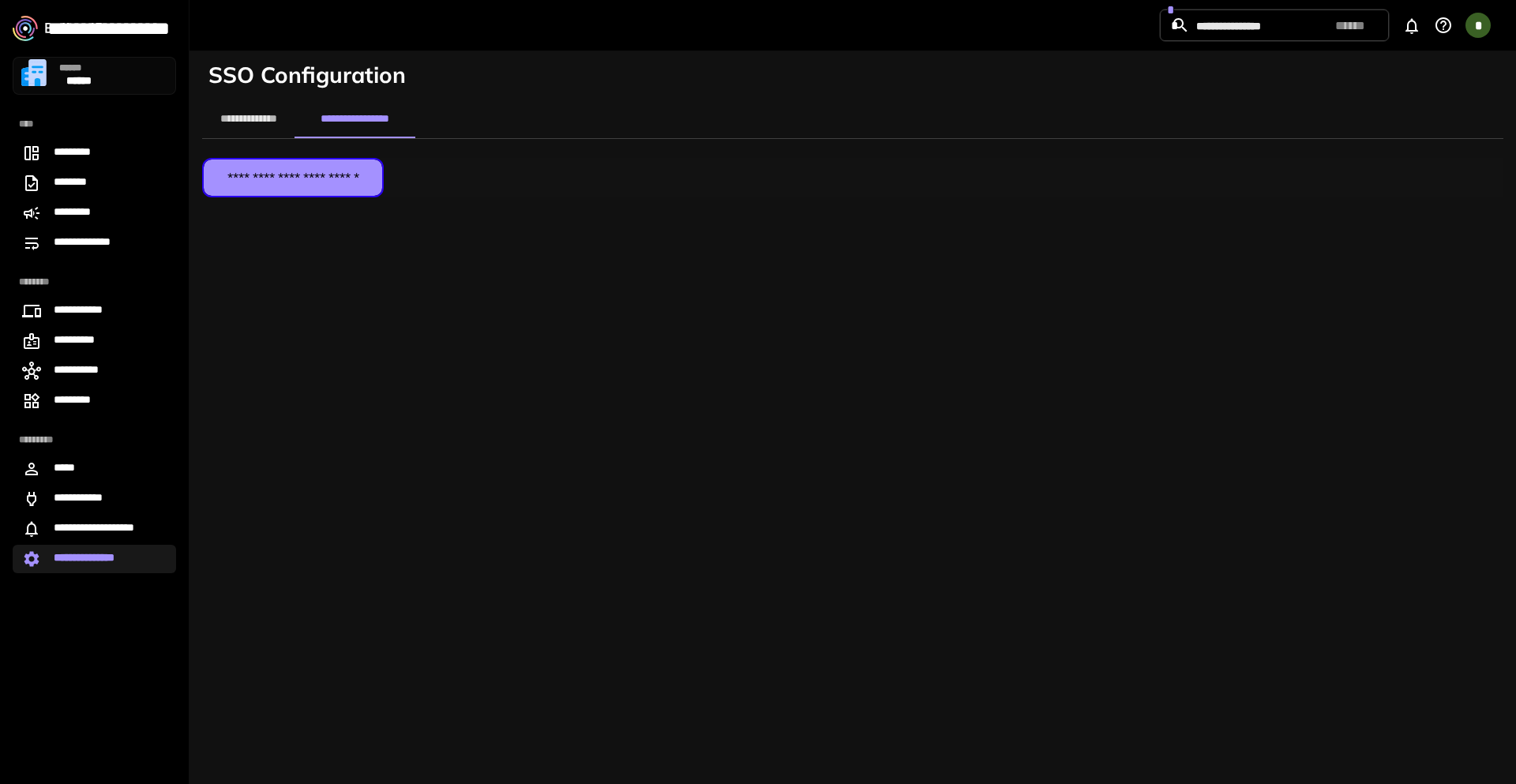 click at bounding box center (293, 178) 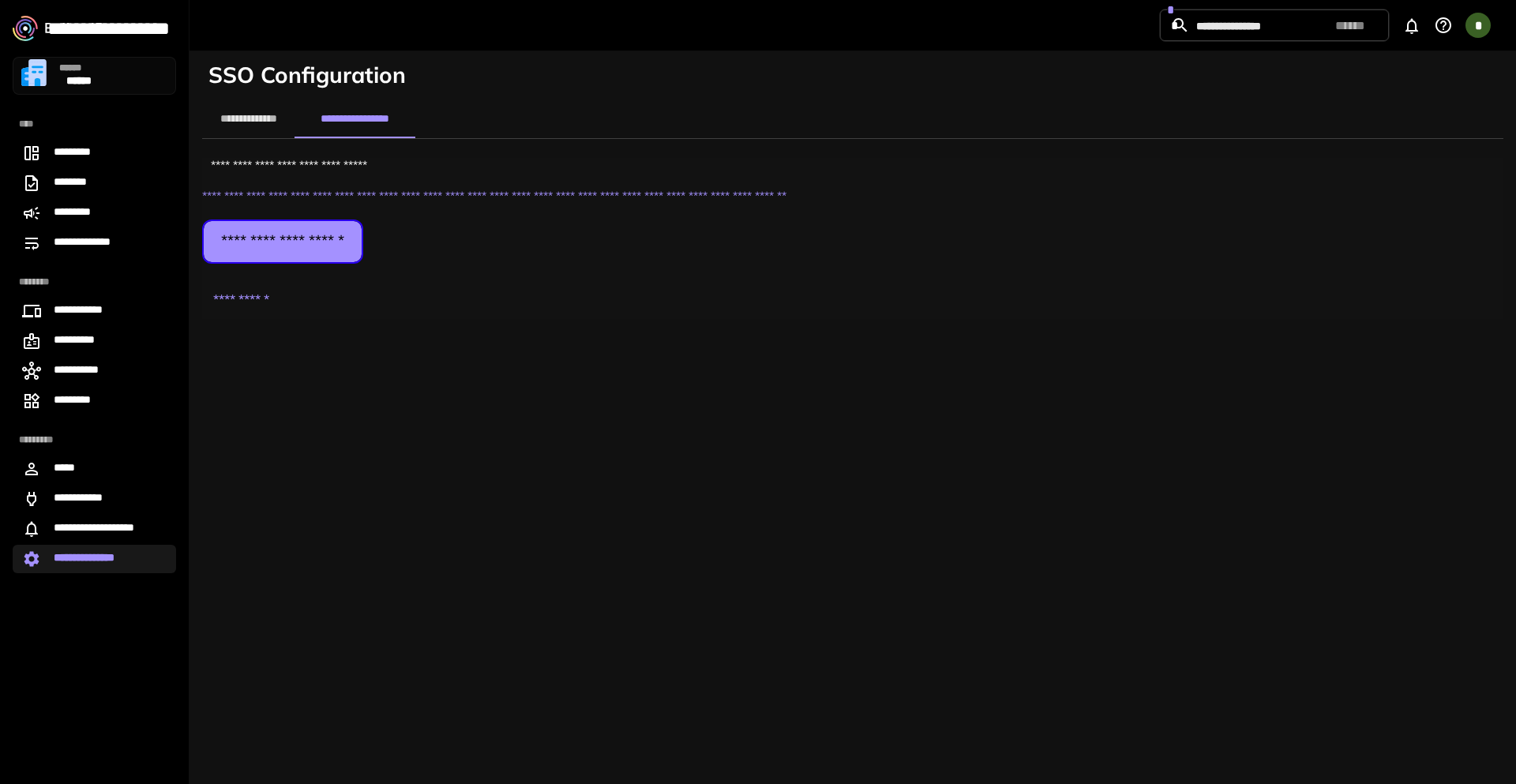 click at bounding box center (283, 242) 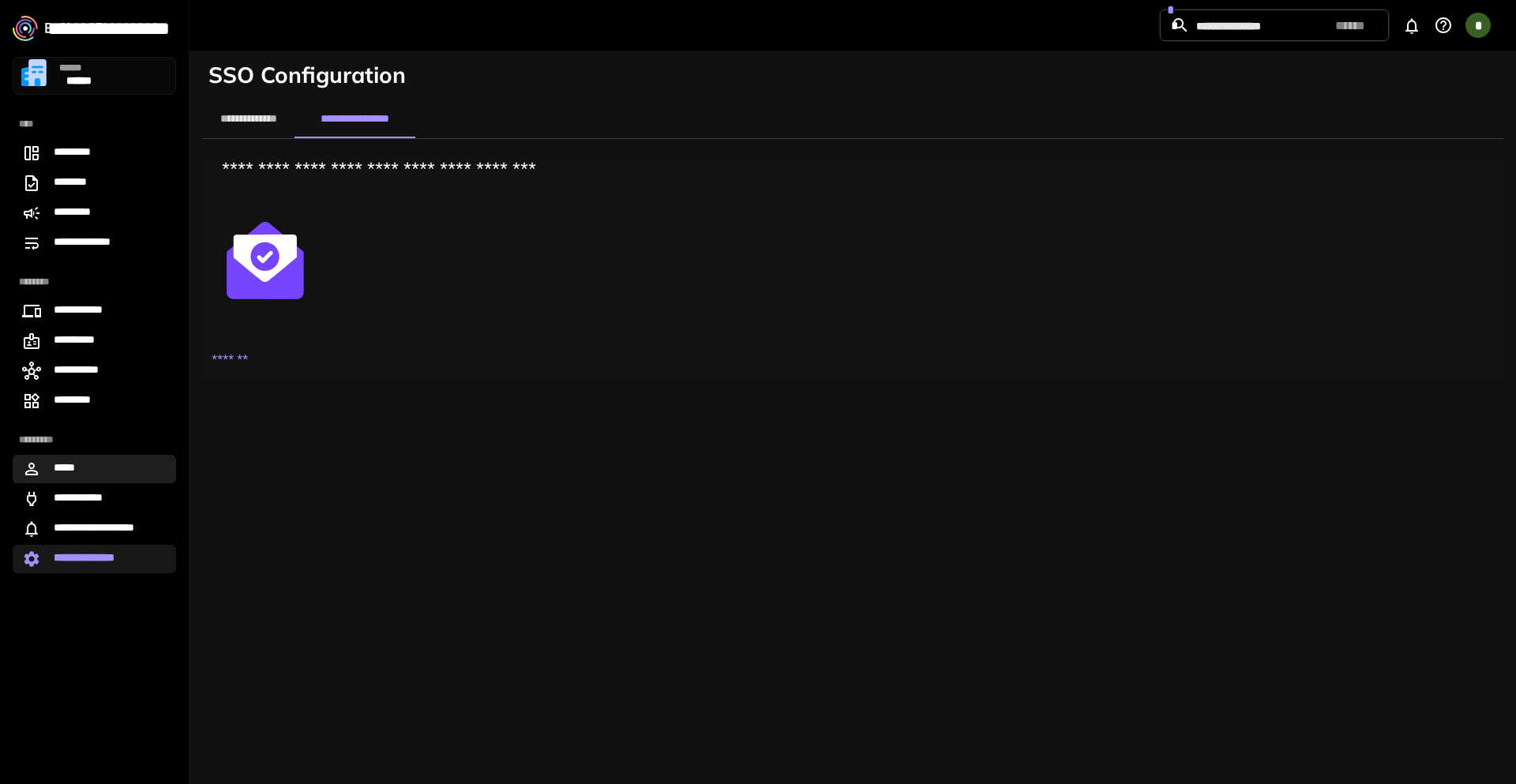 click on "*****" at bounding box center (68, 469) 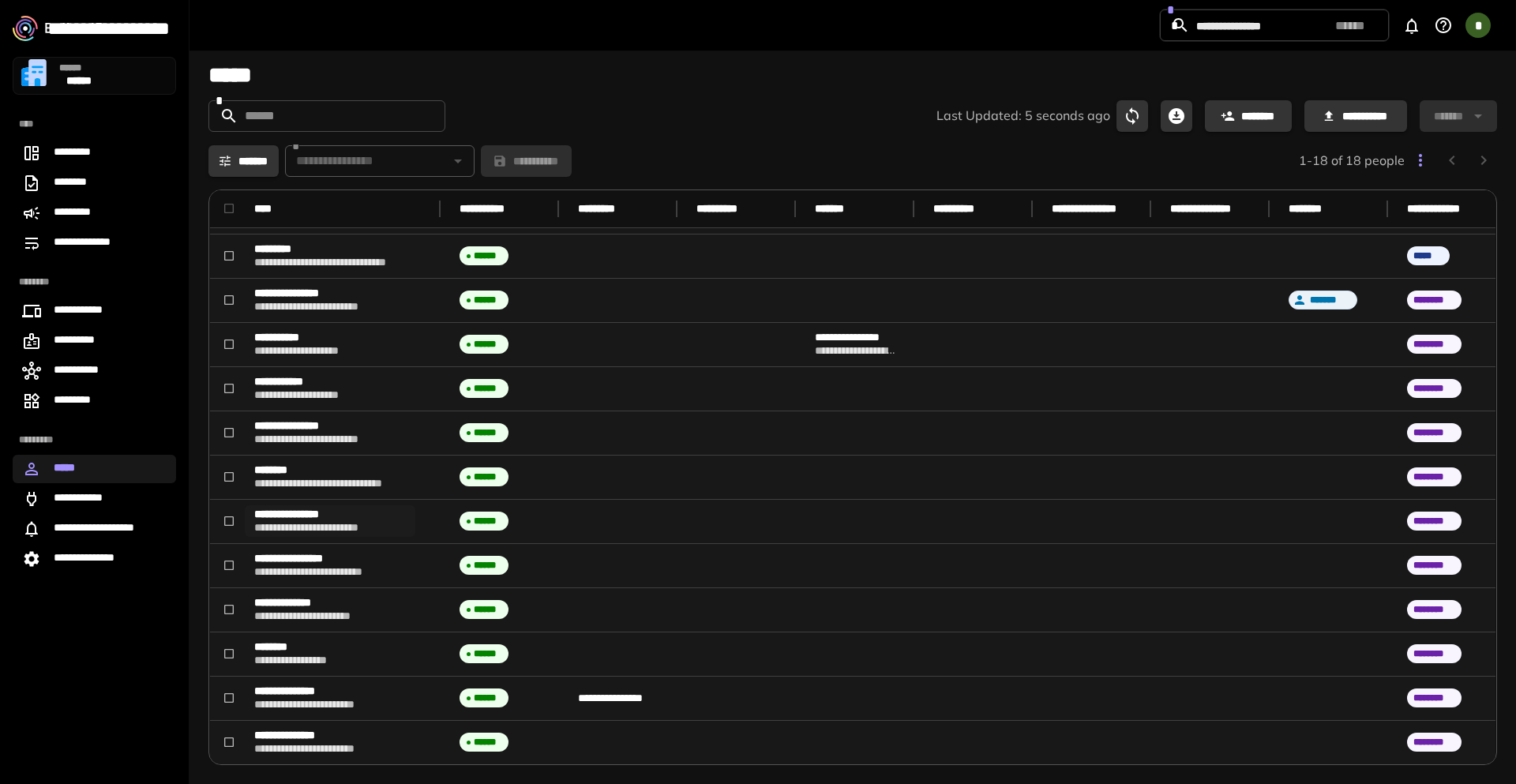 scroll, scrollTop: 260, scrollLeft: 0, axis: vertical 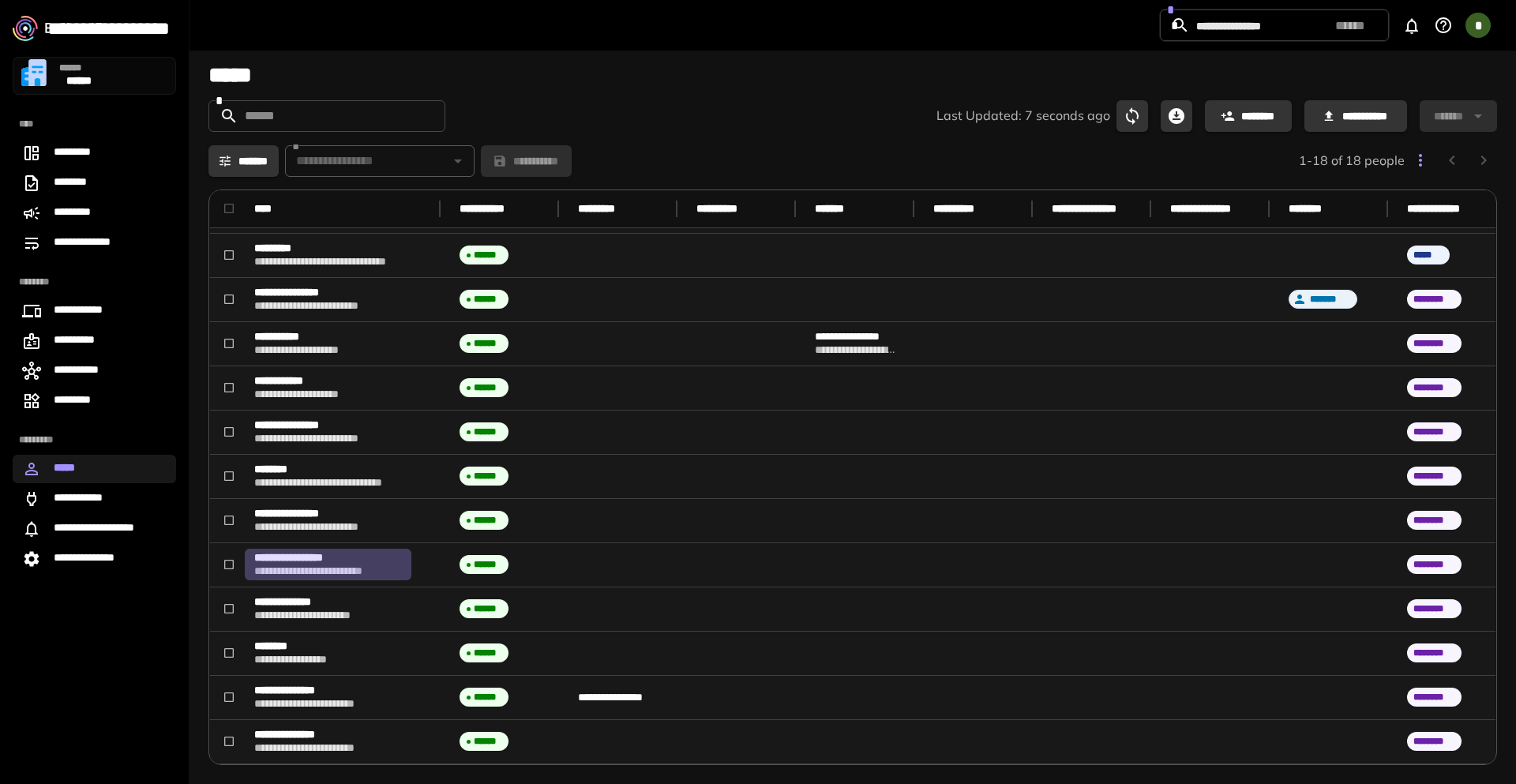 click on "**********" at bounding box center (853, 414) 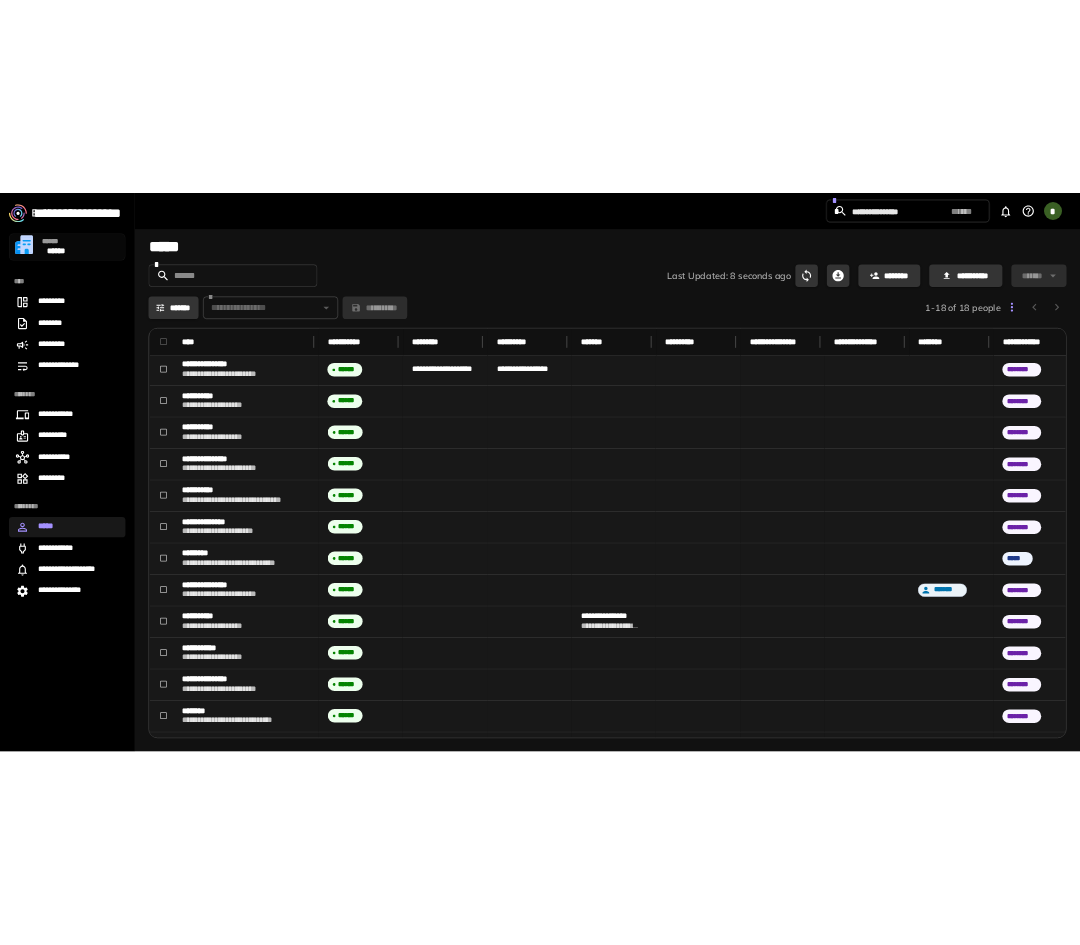 scroll, scrollTop: 0, scrollLeft: 0, axis: both 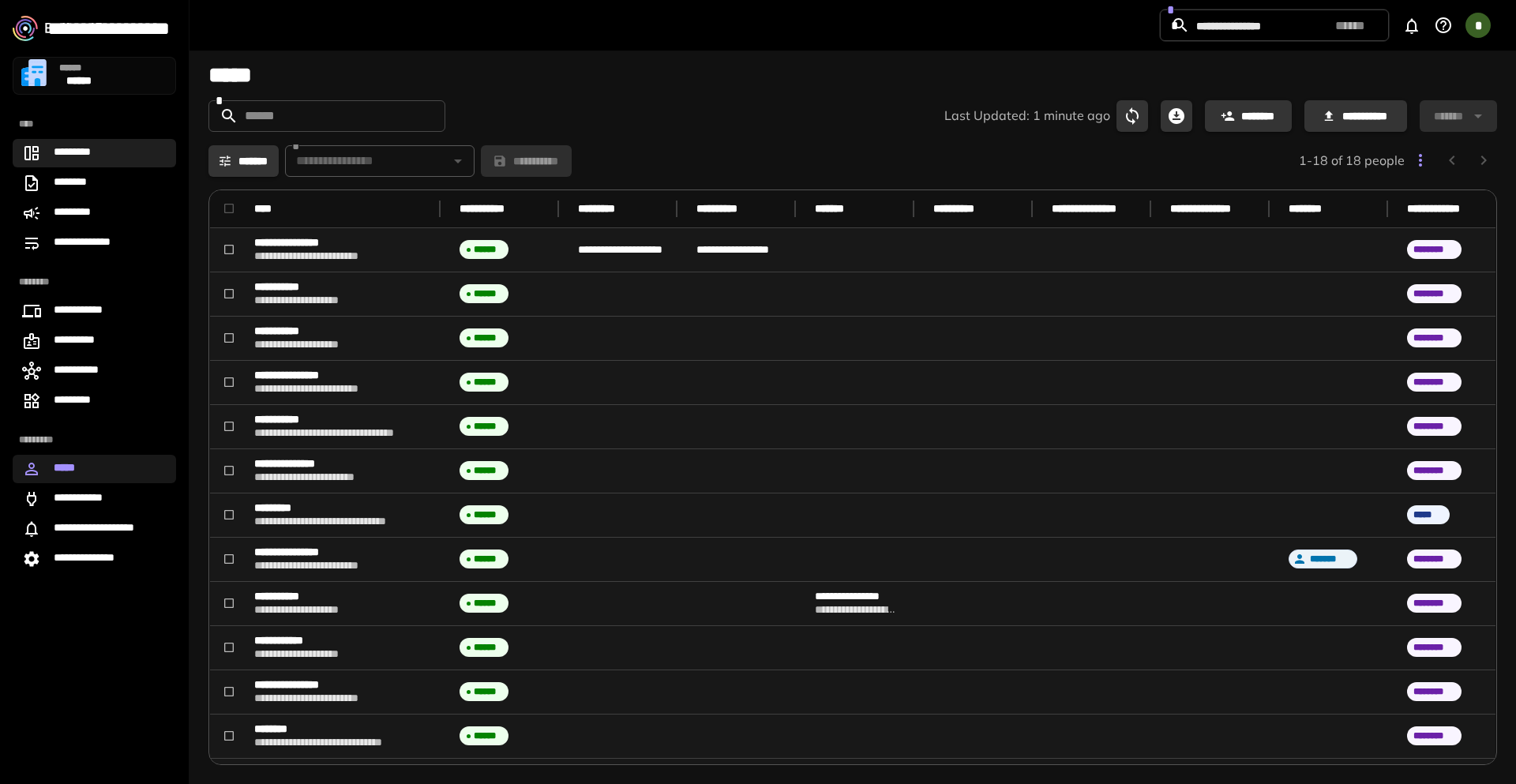click on "*********" at bounding box center (81, 153) 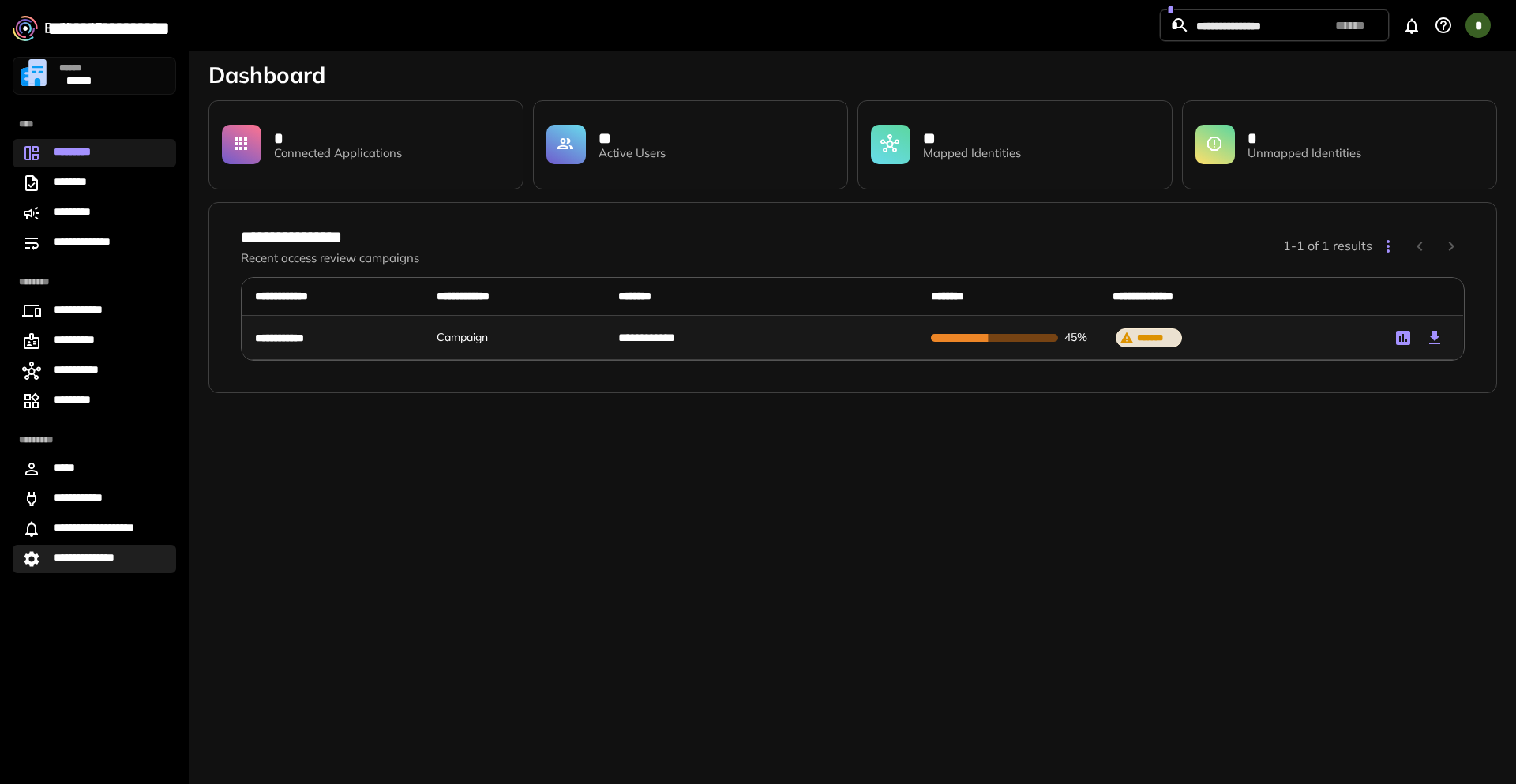 click on "**********" at bounding box center (91, 559) 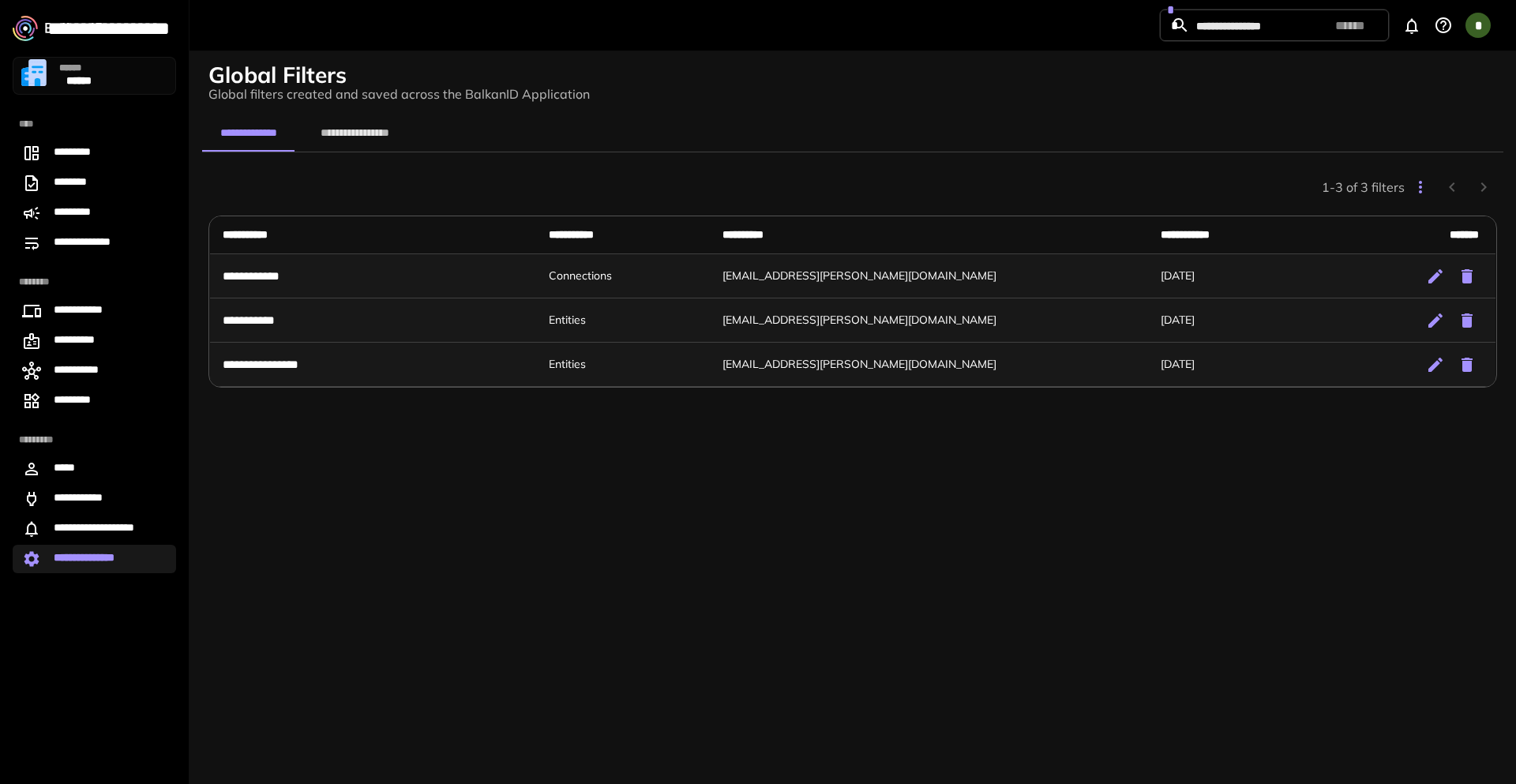 click on "****** ******" at bounding box center (94, 76) 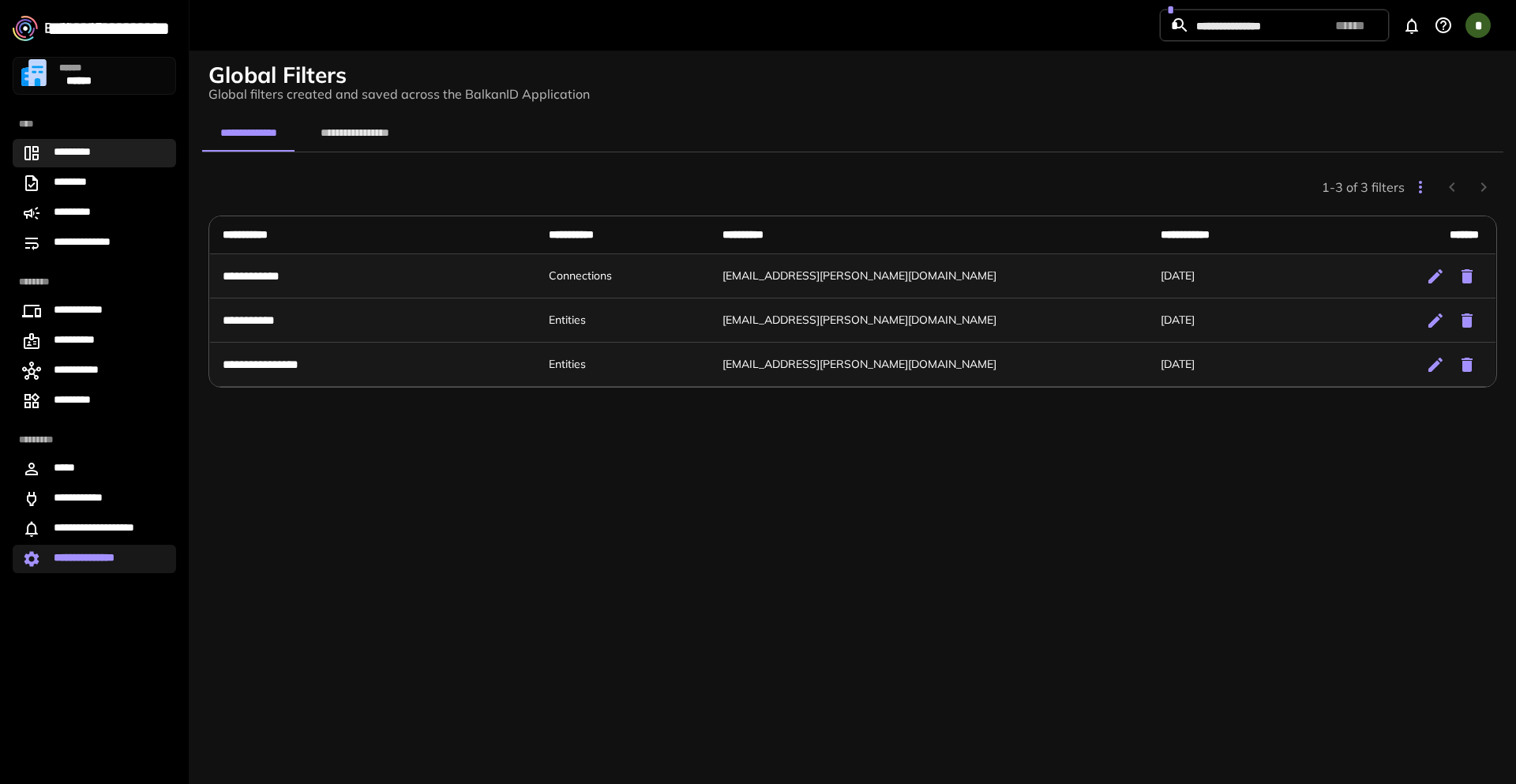 click on "*********" at bounding box center (81, 153) 